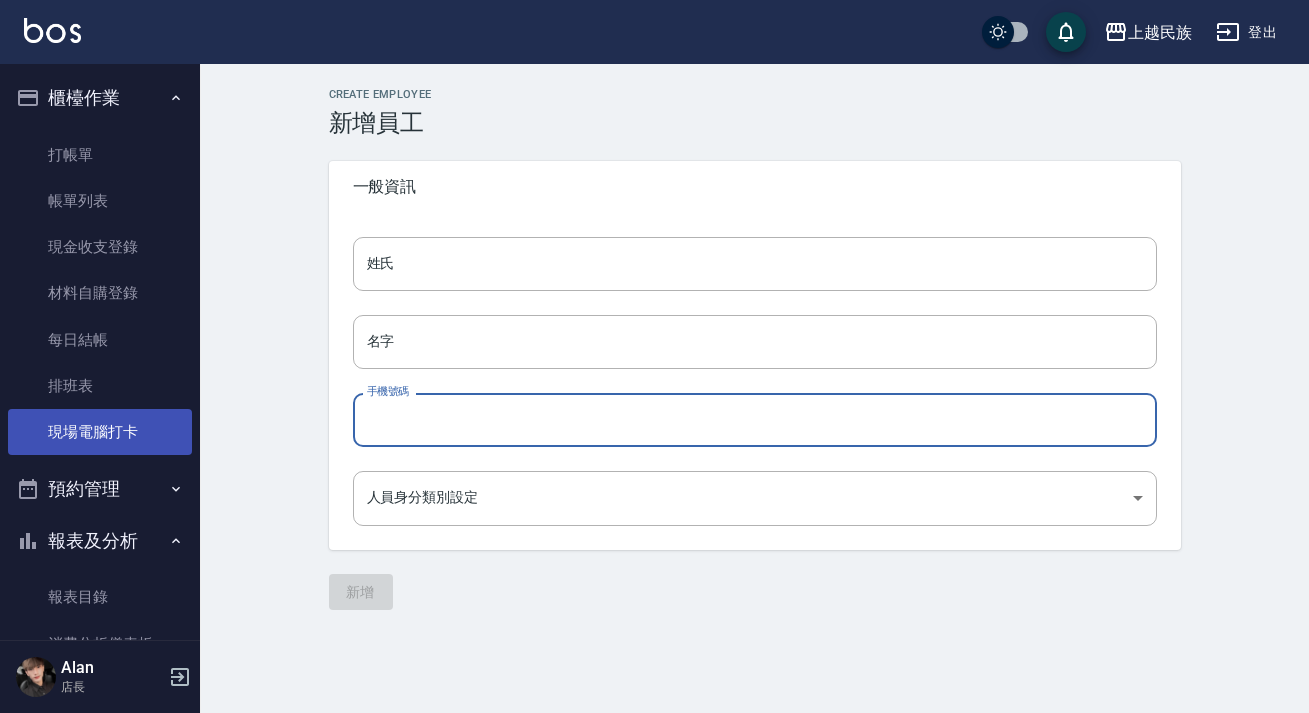 scroll, scrollTop: 0, scrollLeft: 0, axis: both 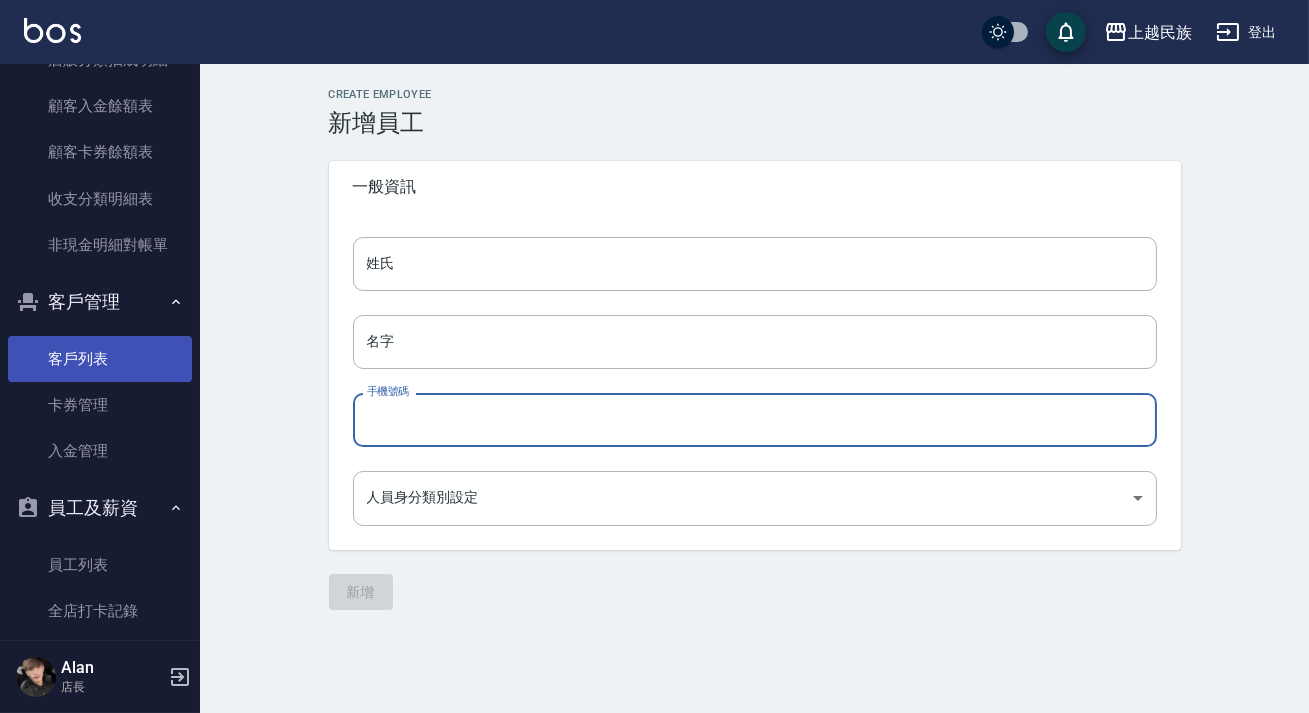 click on "客戶列表" at bounding box center (100, 359) 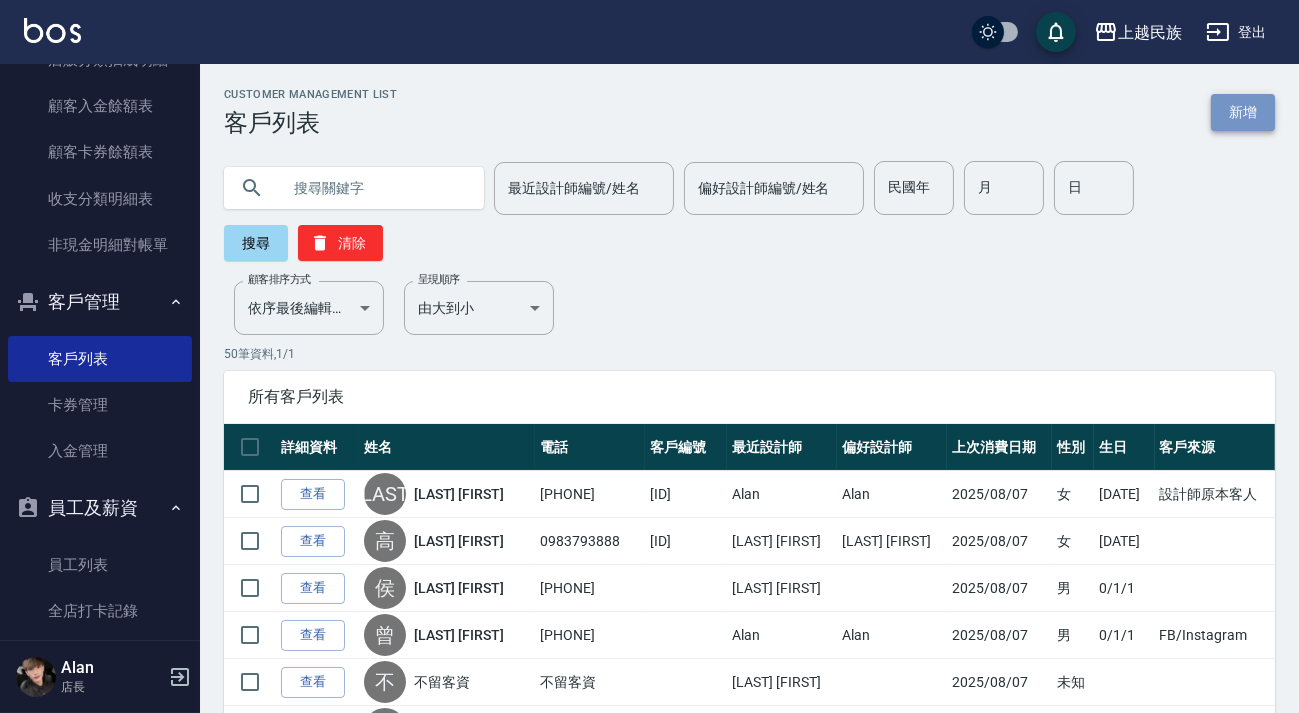 click on "新增" at bounding box center [1243, 112] 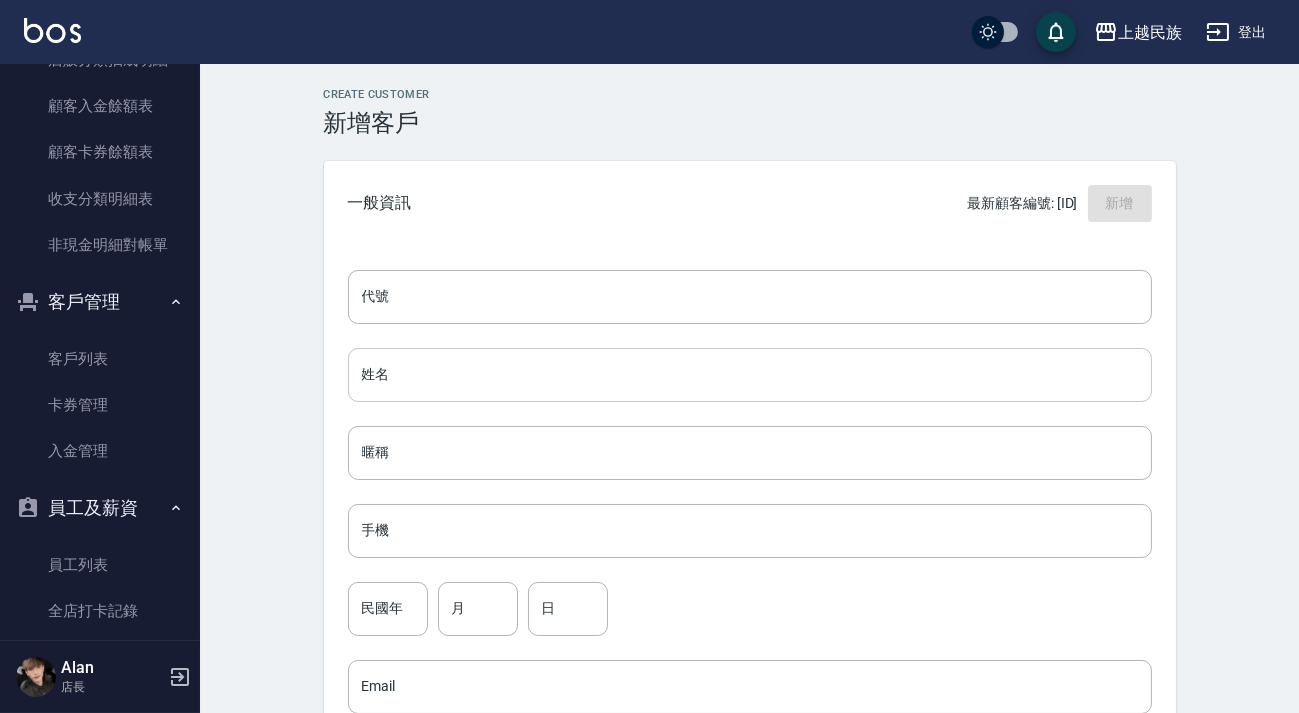 click on "姓名" at bounding box center (750, 375) 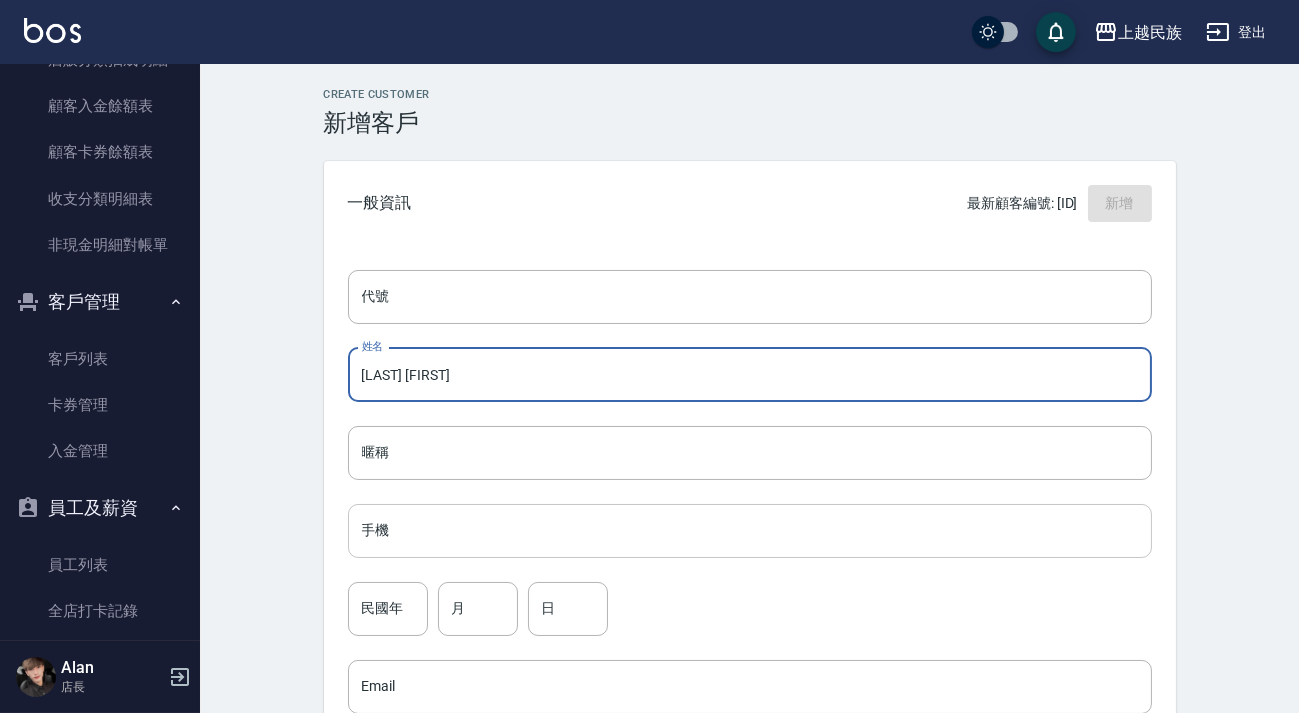 type on "[LAST] [FIRST]" 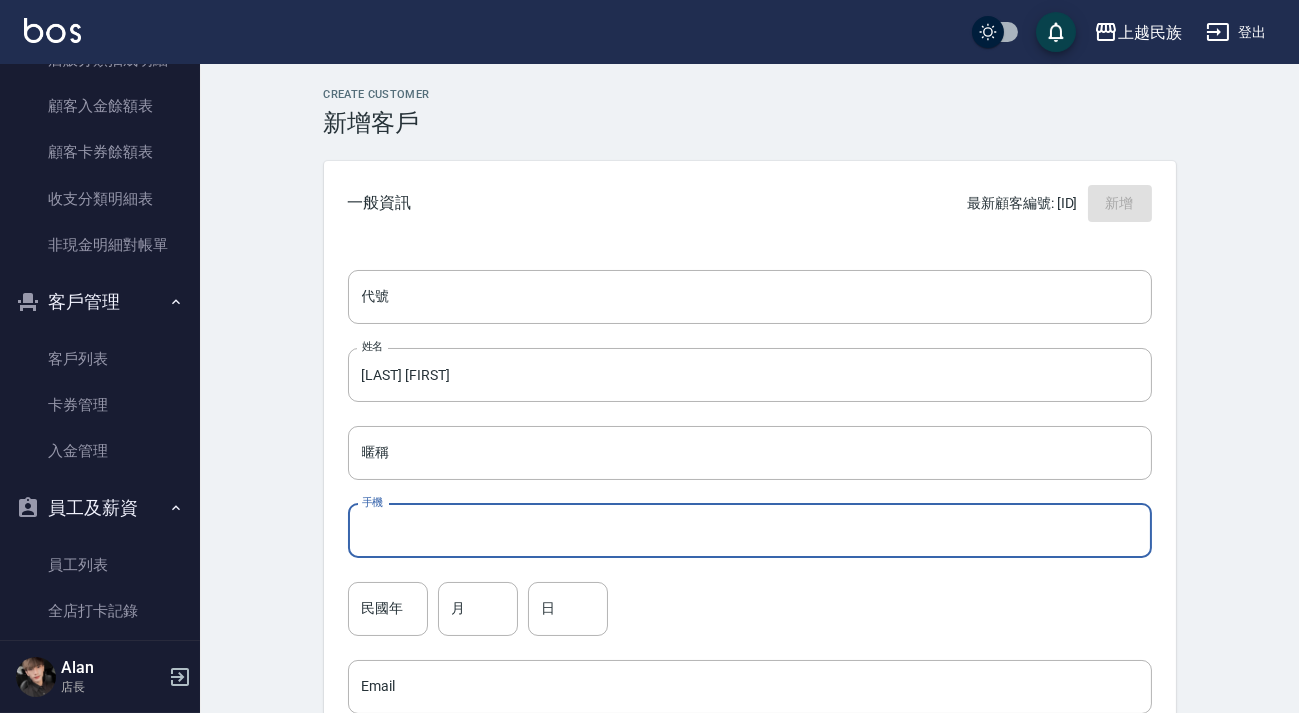 click on "手機" at bounding box center (750, 531) 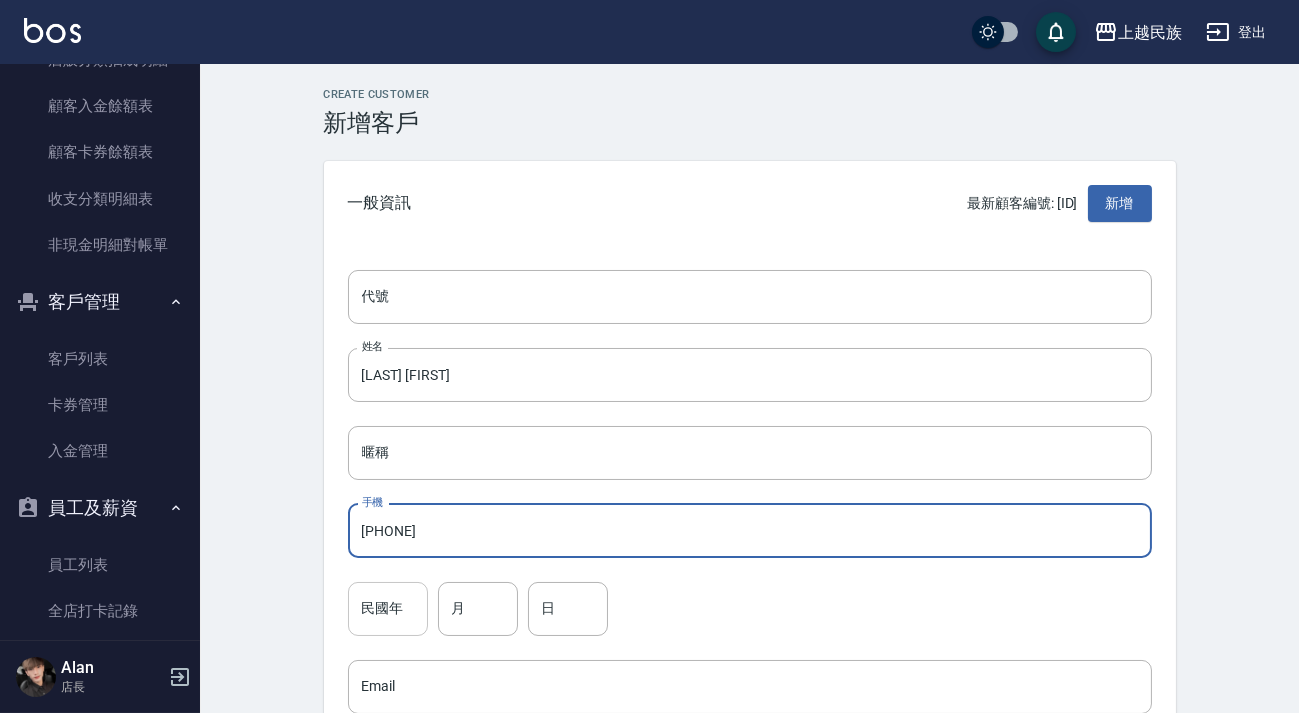 type on "[PHONE]" 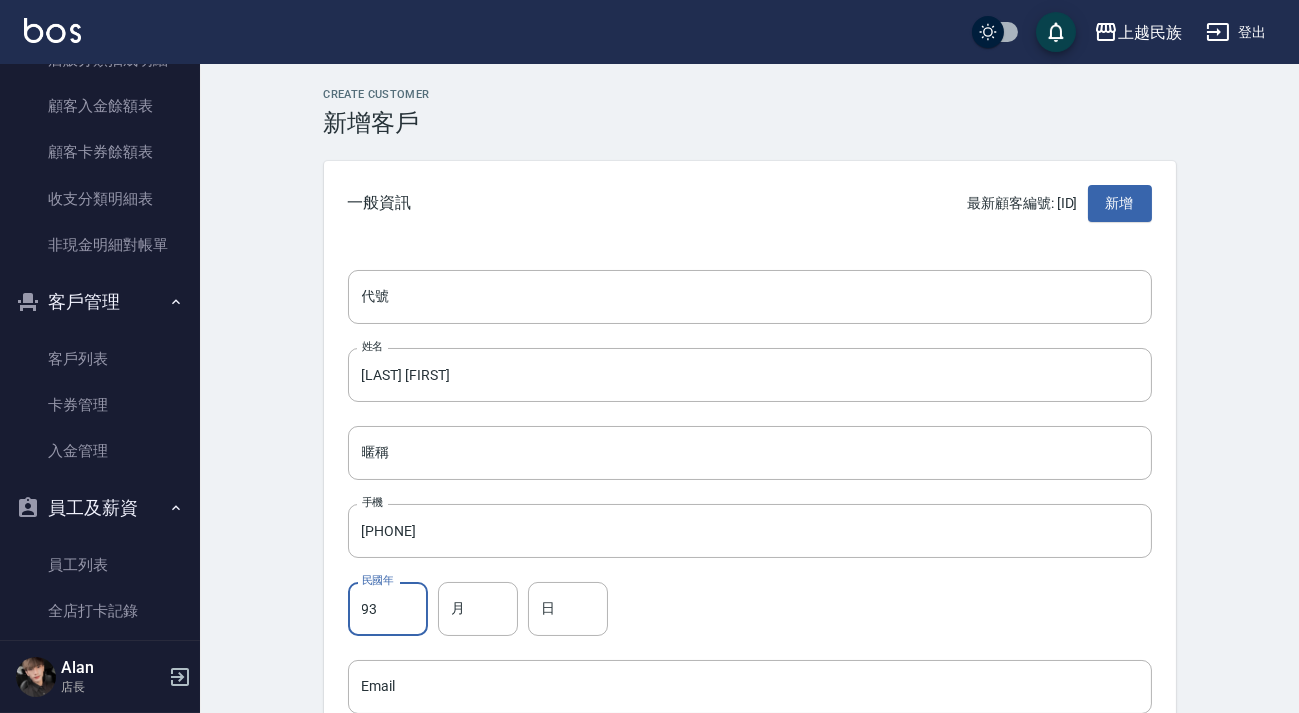 click on "93" at bounding box center [388, 609] 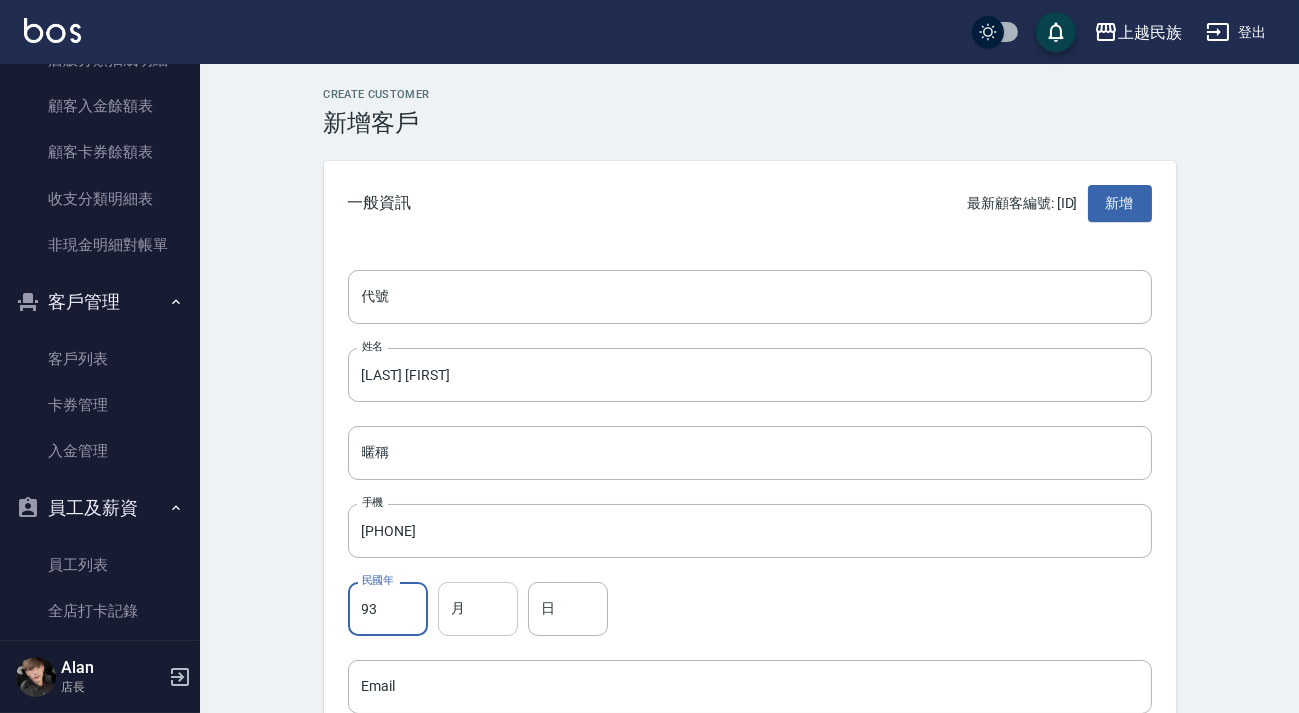 type on "93" 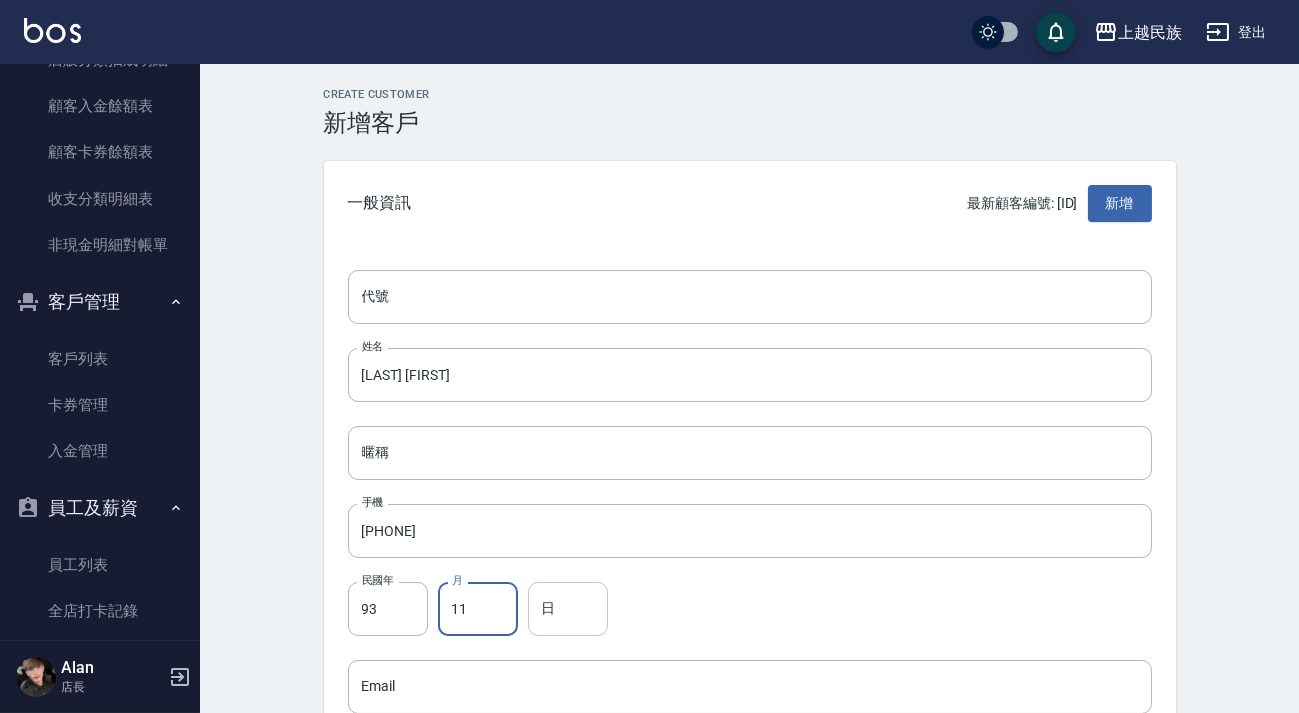 type on "11" 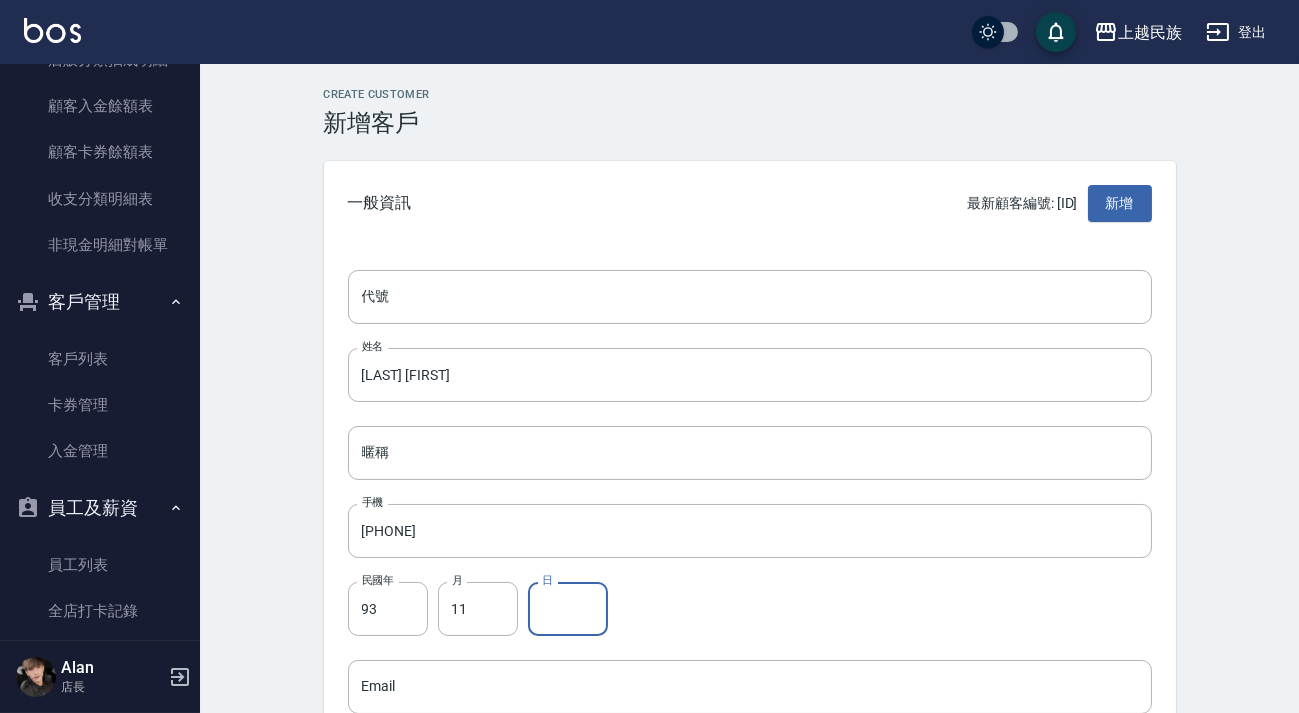 click on "日" at bounding box center (568, 609) 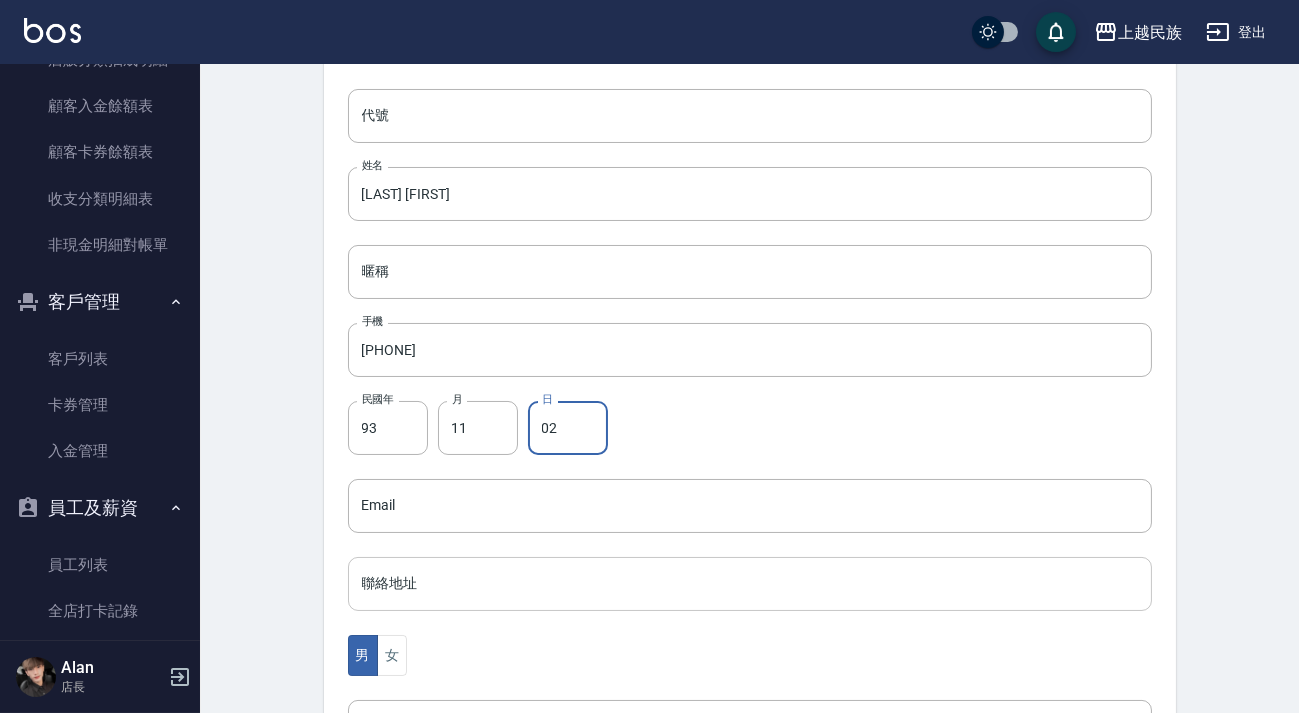 scroll, scrollTop: 272, scrollLeft: 0, axis: vertical 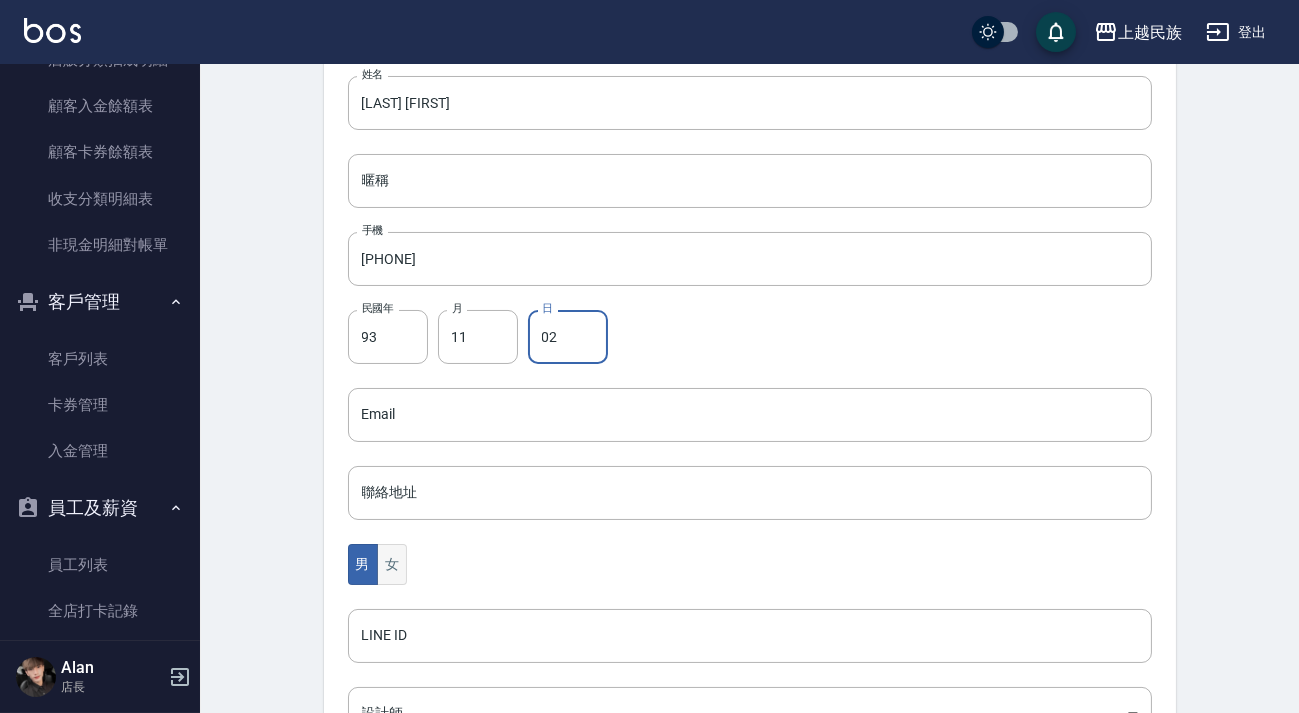 type on "02" 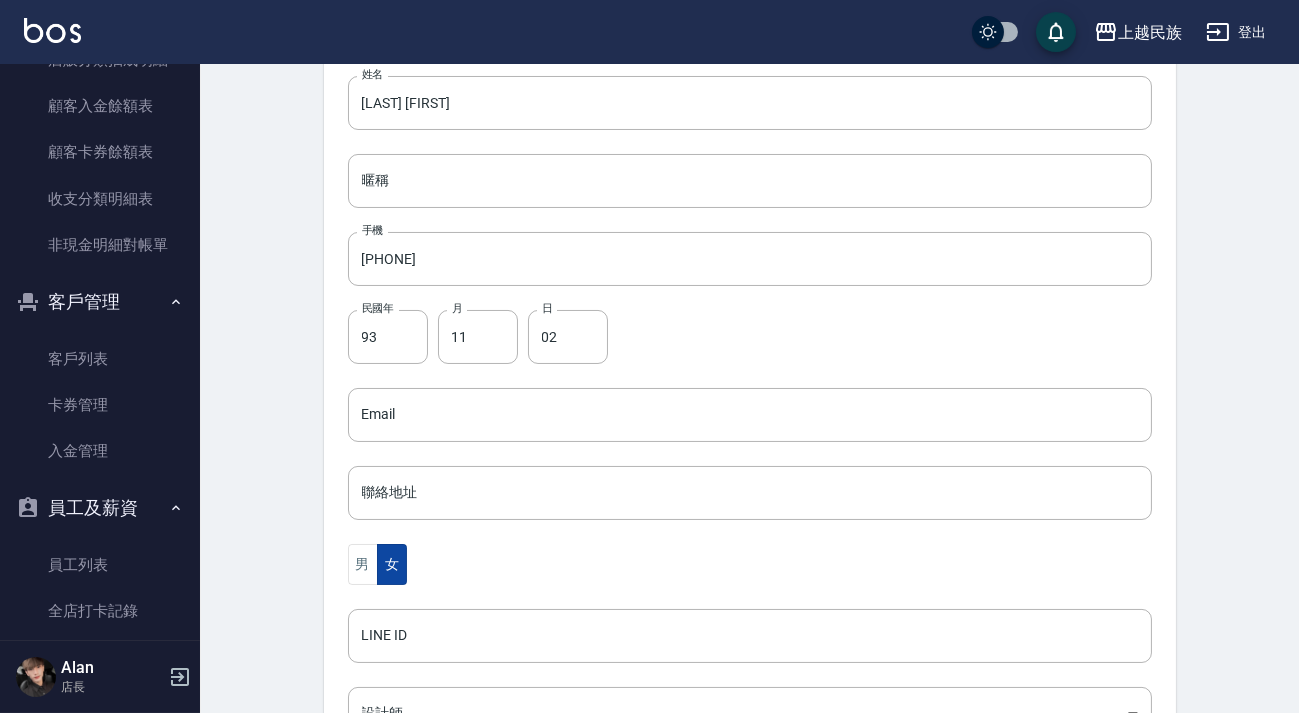 scroll, scrollTop: 588, scrollLeft: 0, axis: vertical 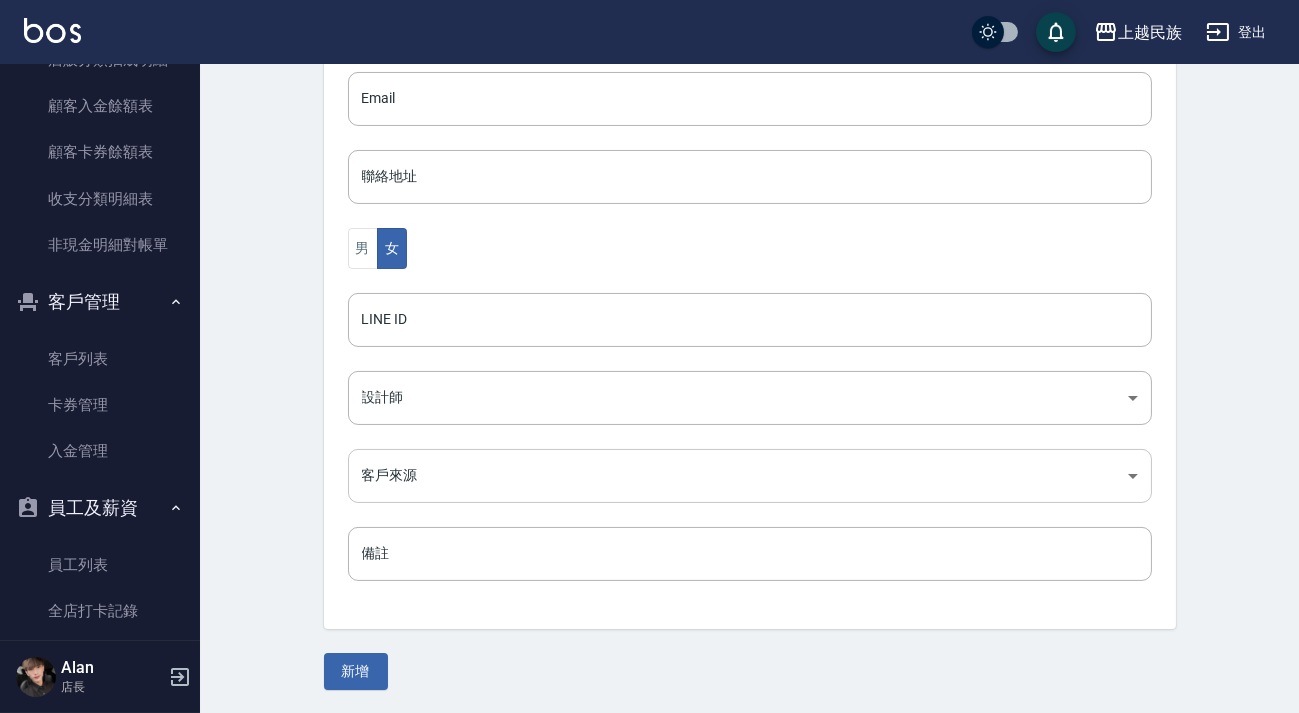 click on "最新顧客編號: [ID] 新增 代號 代號 姓名 [LAST] [FIRST] 姓名 暱稱 暱稱 手機 [PHONE] 手機 民國年 [YEAR] 民國年 月 [MONTH] 月 日 [DAY] 日 Email Email 聯絡地址 聯絡地址 男 女 LINE ID LINE ID 設計師 ​ 設計師 客戶來源 ​ 客戶來源 備註 備註 新增" at bounding box center [649, 63] 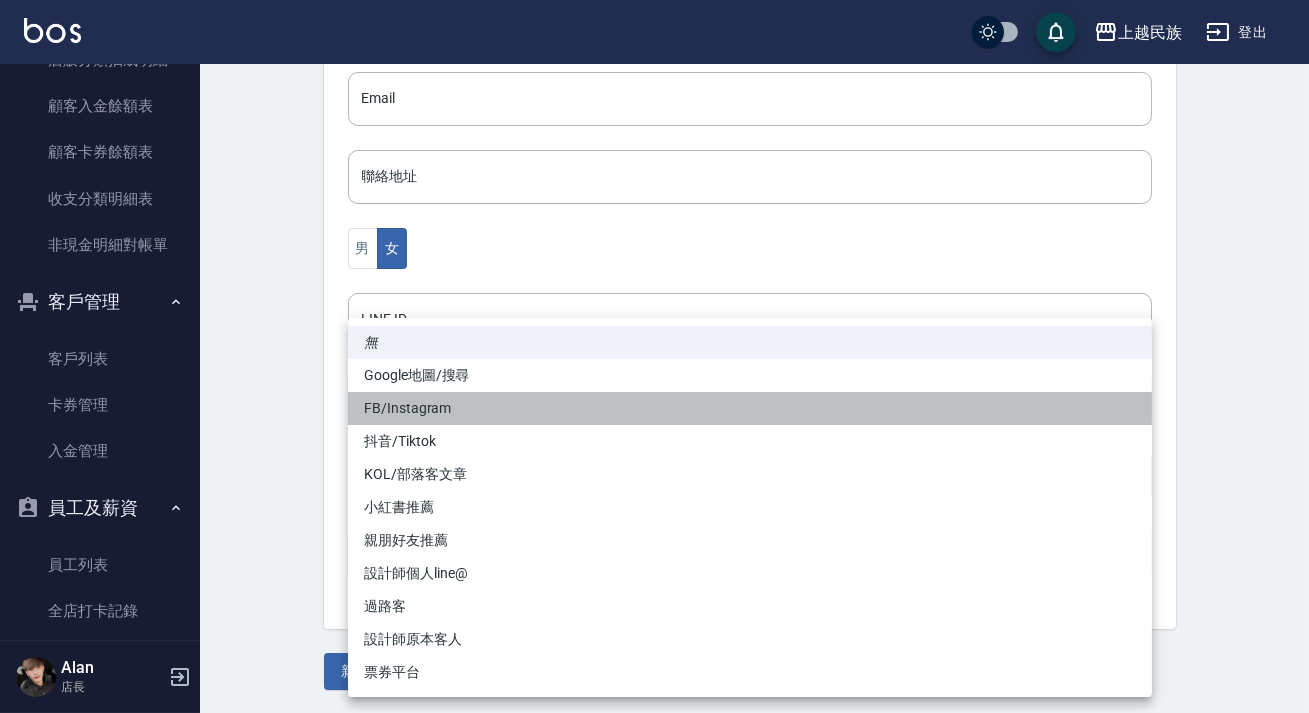 click on "FB/Instagram" at bounding box center [750, 408] 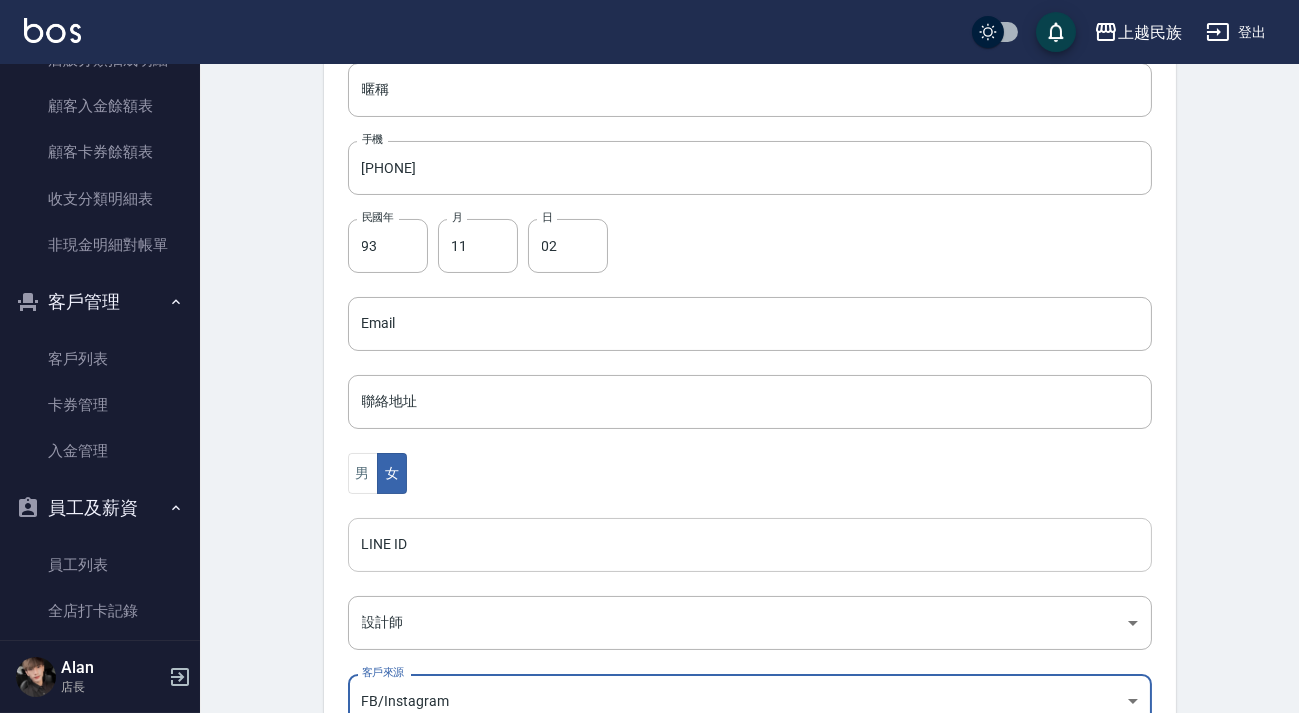 scroll, scrollTop: 454, scrollLeft: 0, axis: vertical 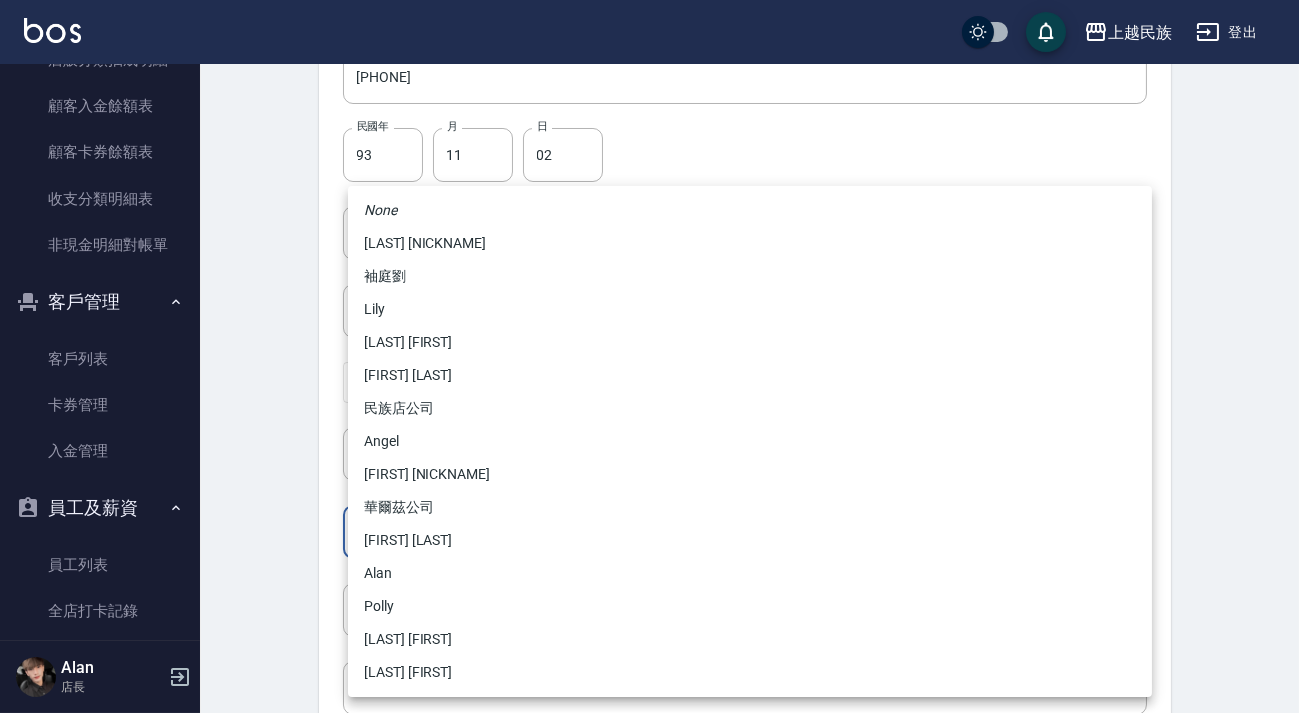 click on "最新顧客編號: [ID] 新增 代號 代號 姓名 [LAST] [FIRST] 姓名 暱稱 暱稱 手機 [PHONE] 手機 民國年 [YEAR] 民國年 月 [MONTH] 月 日 [DAY] 日 Email Email 聯絡地址 聯絡地址 男 女 LINE ID LINE ID 設計師 ​ 設計師 客戶來源 FB/Instagram FB/Instagram 客戶來源" at bounding box center (649, 197) 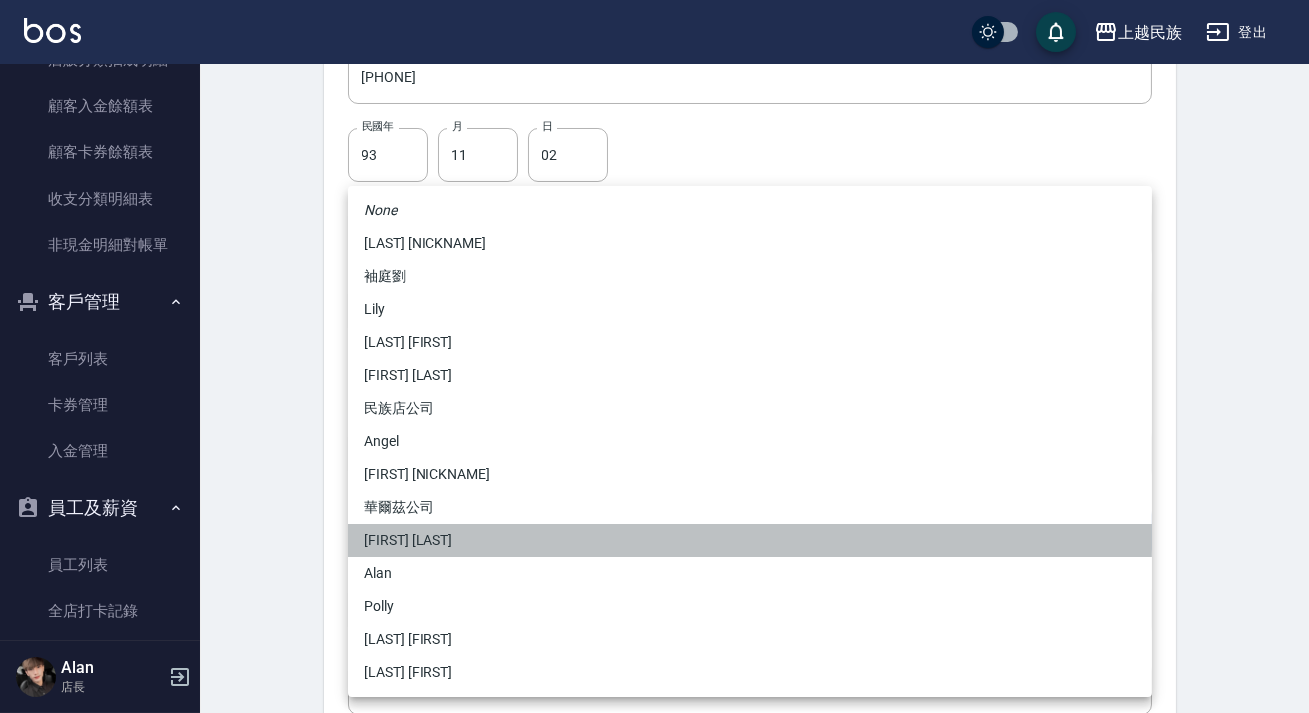 click on "[FIRST] [LAST]" at bounding box center (750, 540) 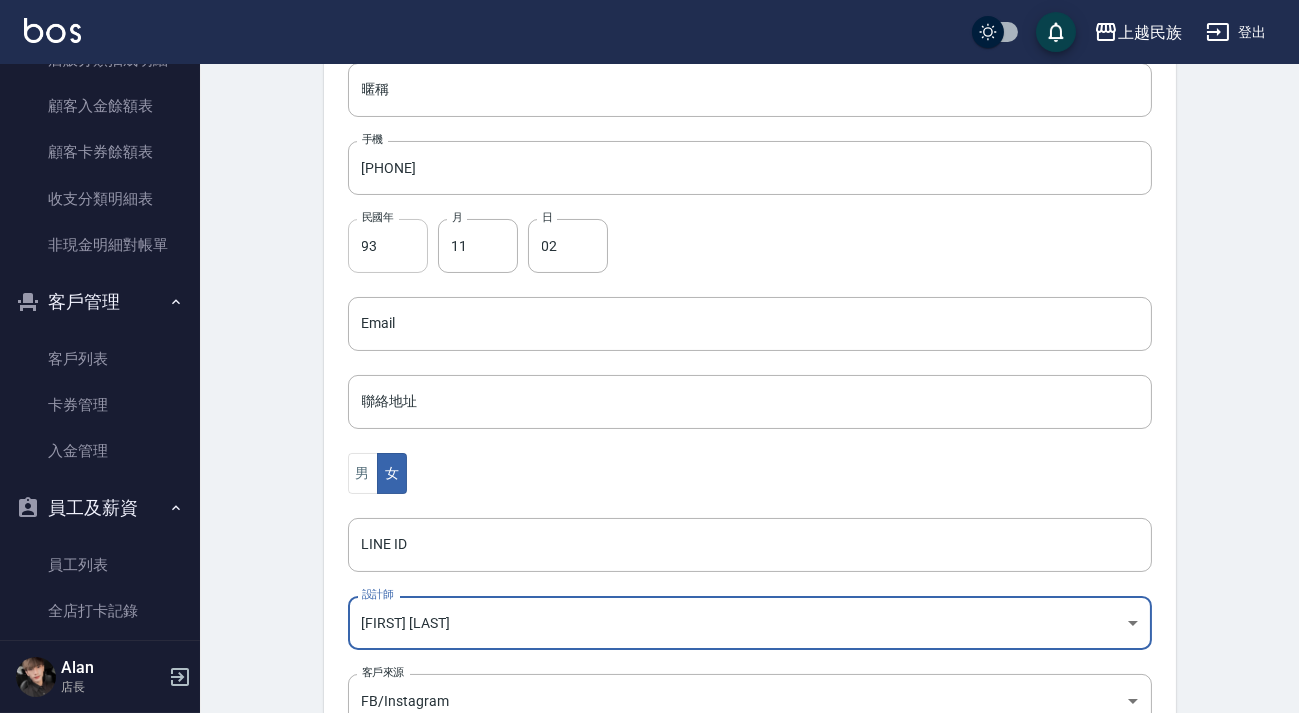 scroll, scrollTop: 588, scrollLeft: 0, axis: vertical 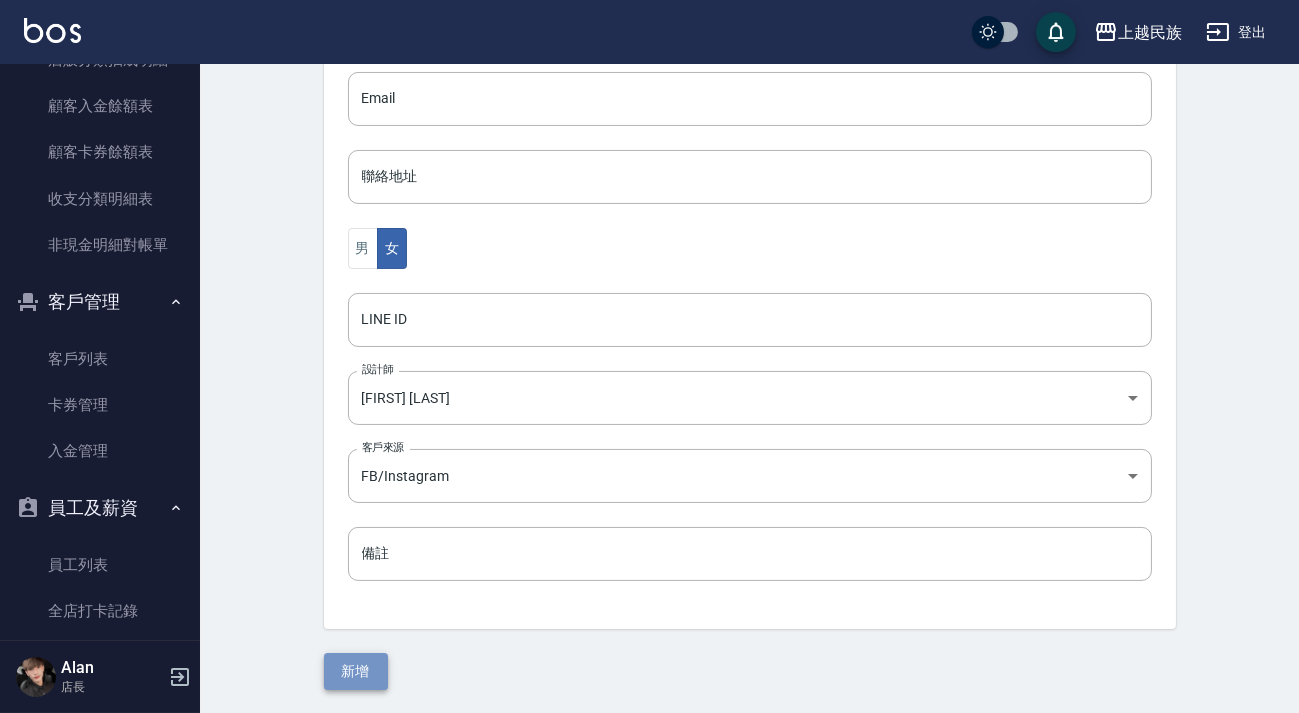 click on "新增" at bounding box center [356, 671] 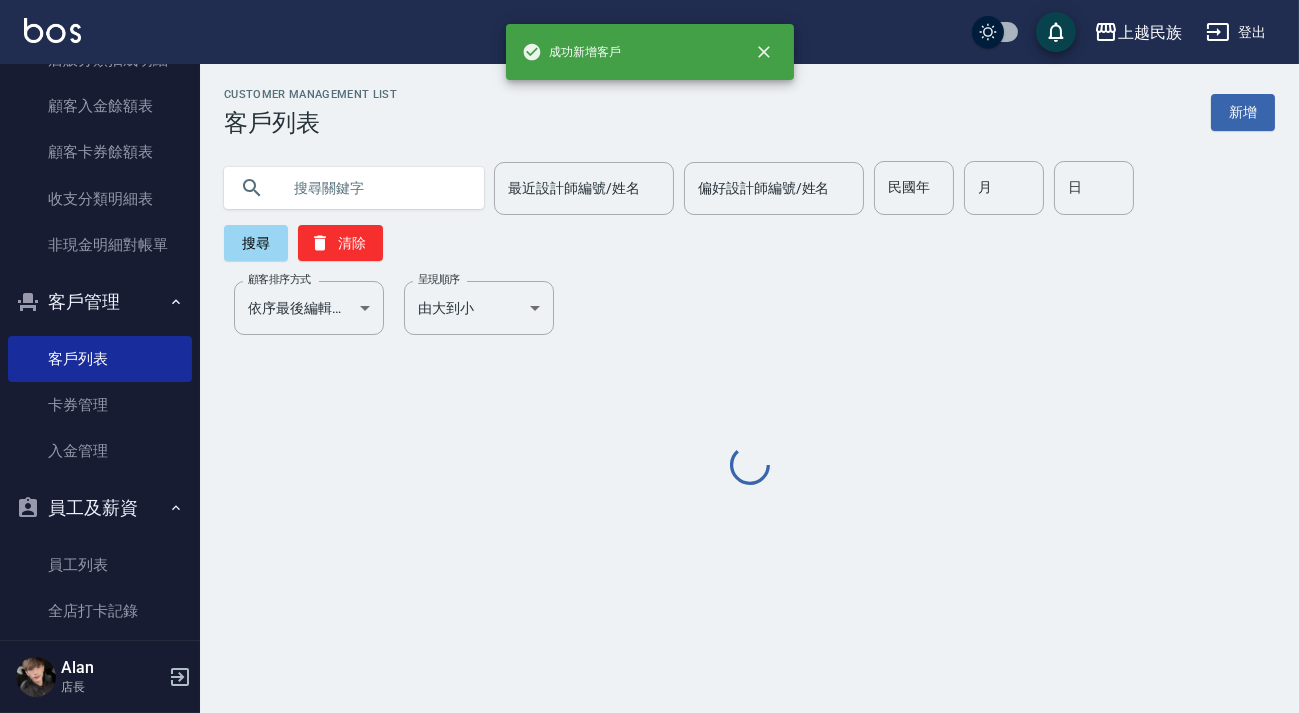 scroll, scrollTop: 0, scrollLeft: 0, axis: both 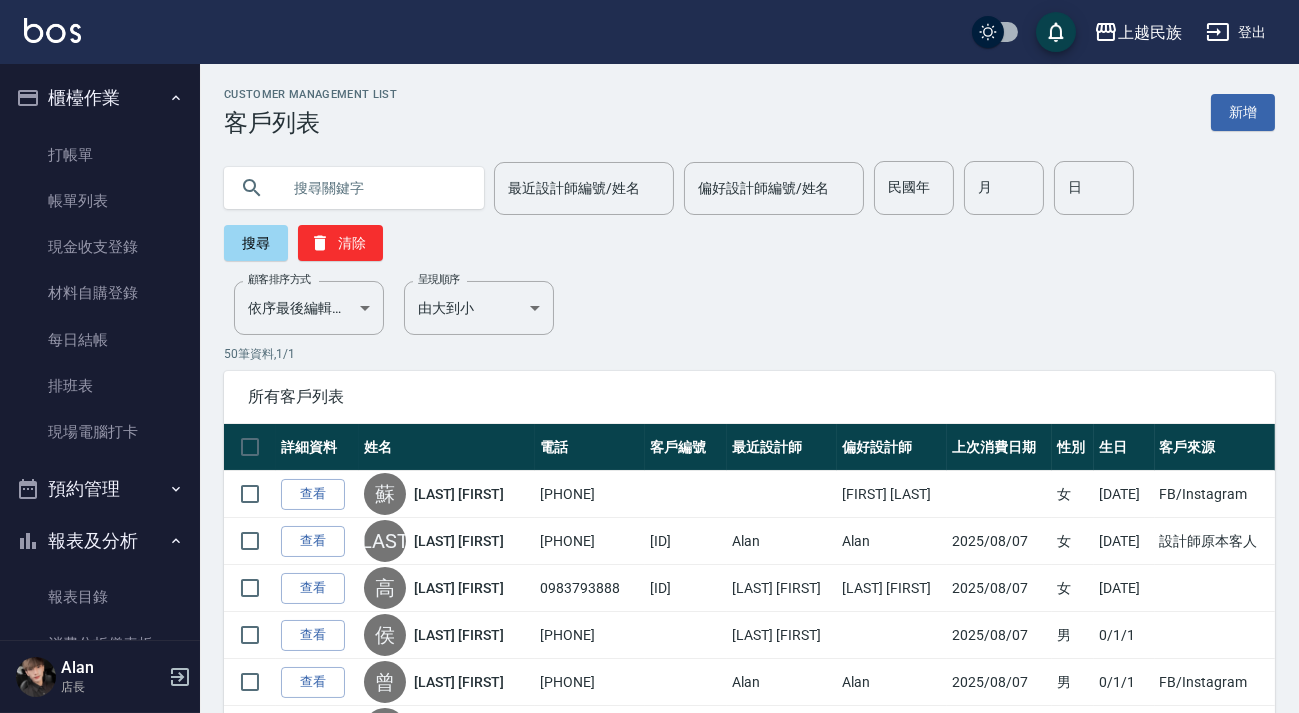 click at bounding box center [374, 188] 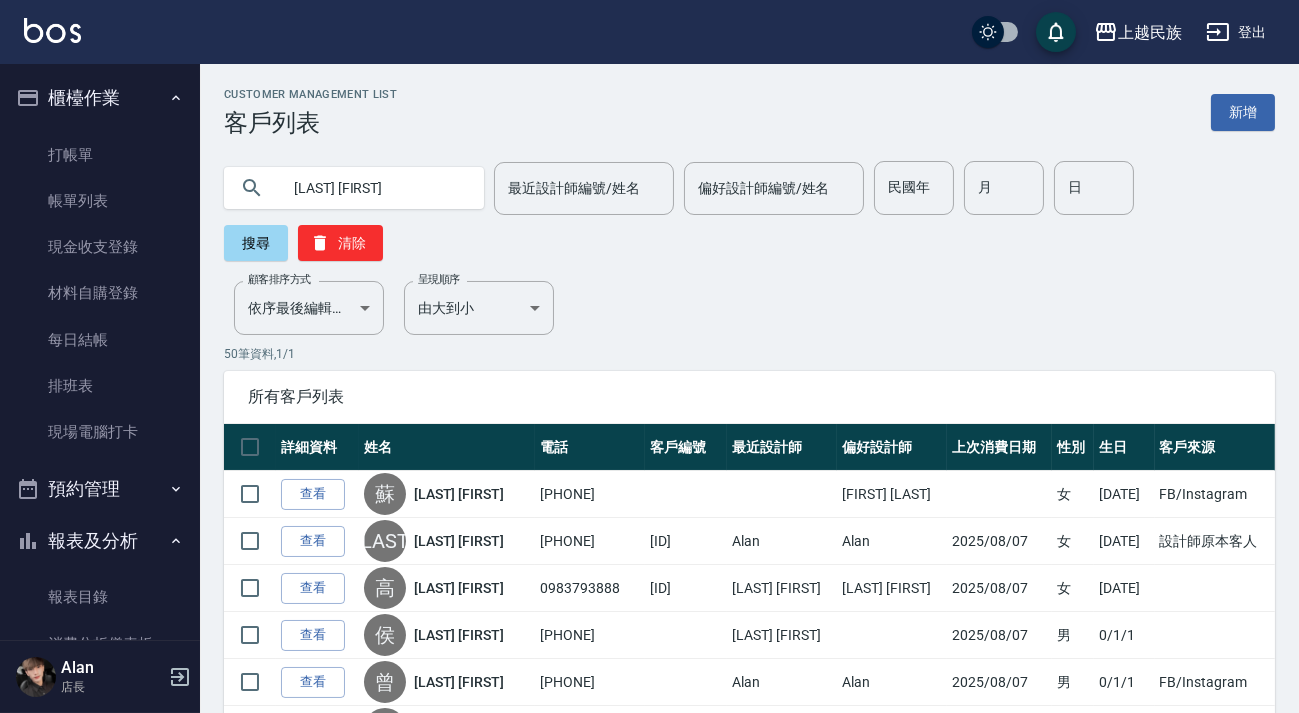 type on "[LAST] [FIRST]" 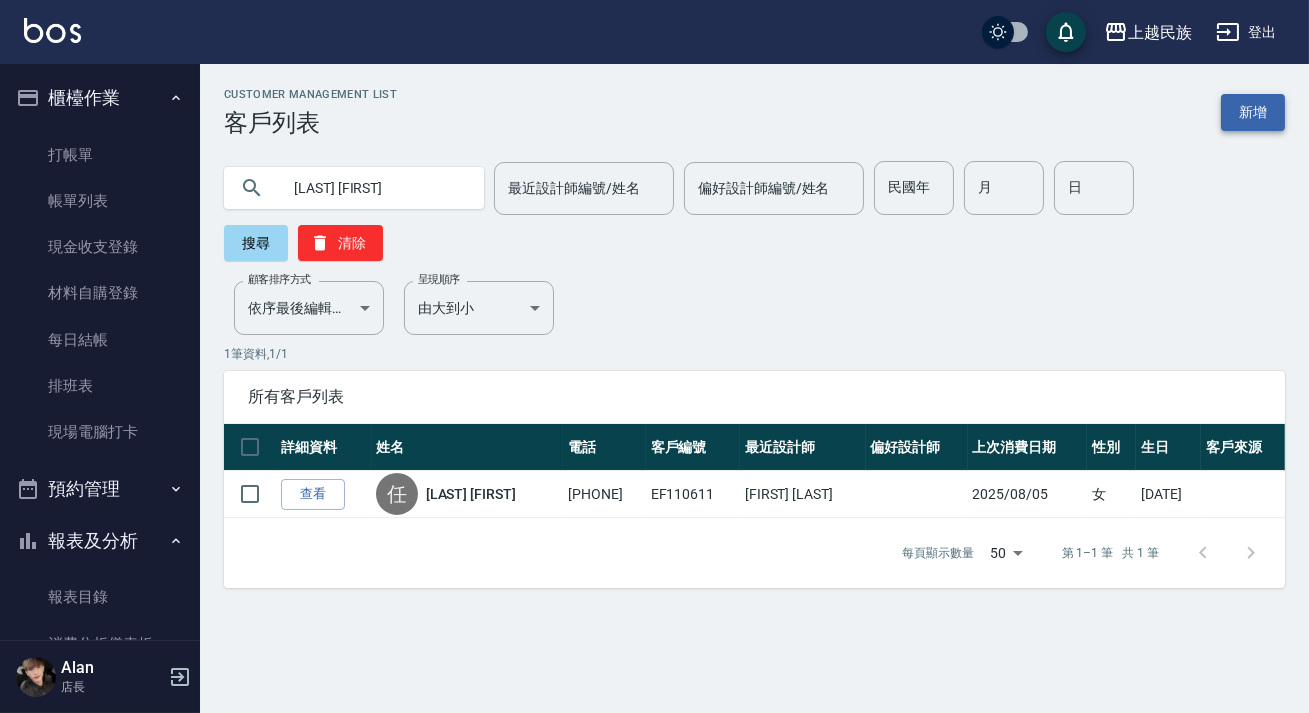 click on "新增" at bounding box center (1253, 112) 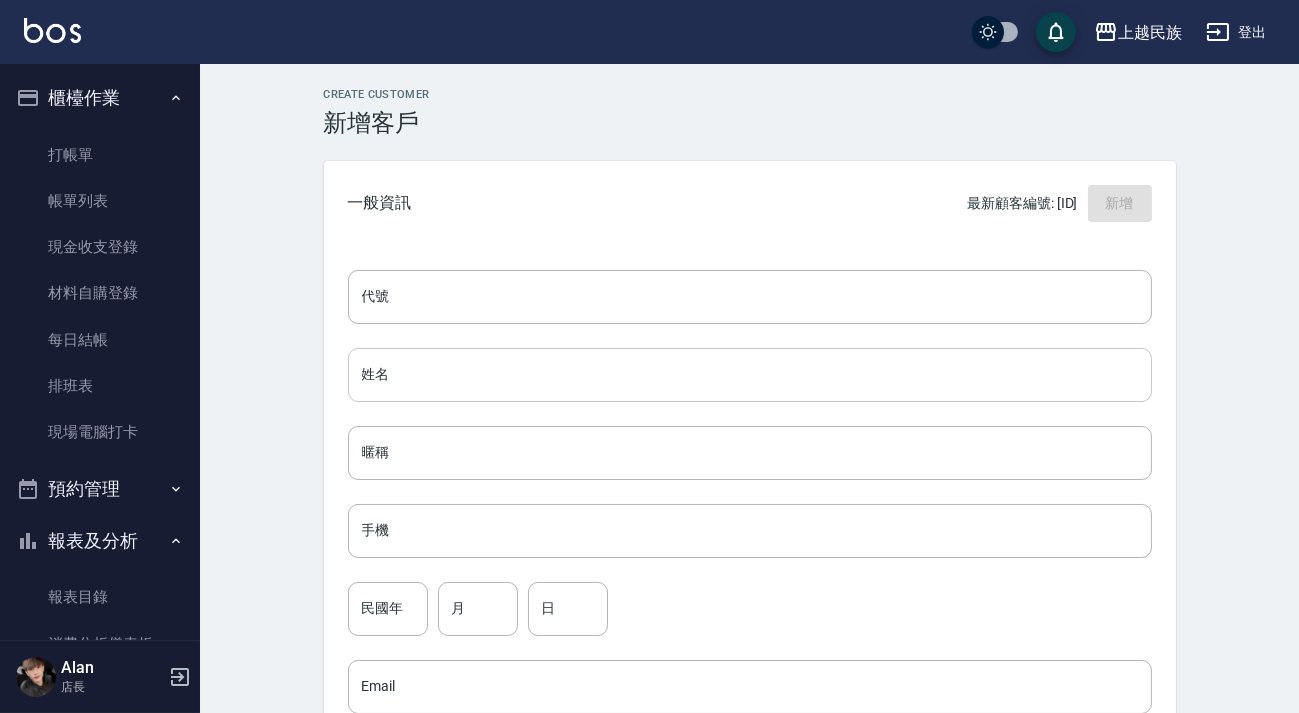click on "姓名" at bounding box center [750, 375] 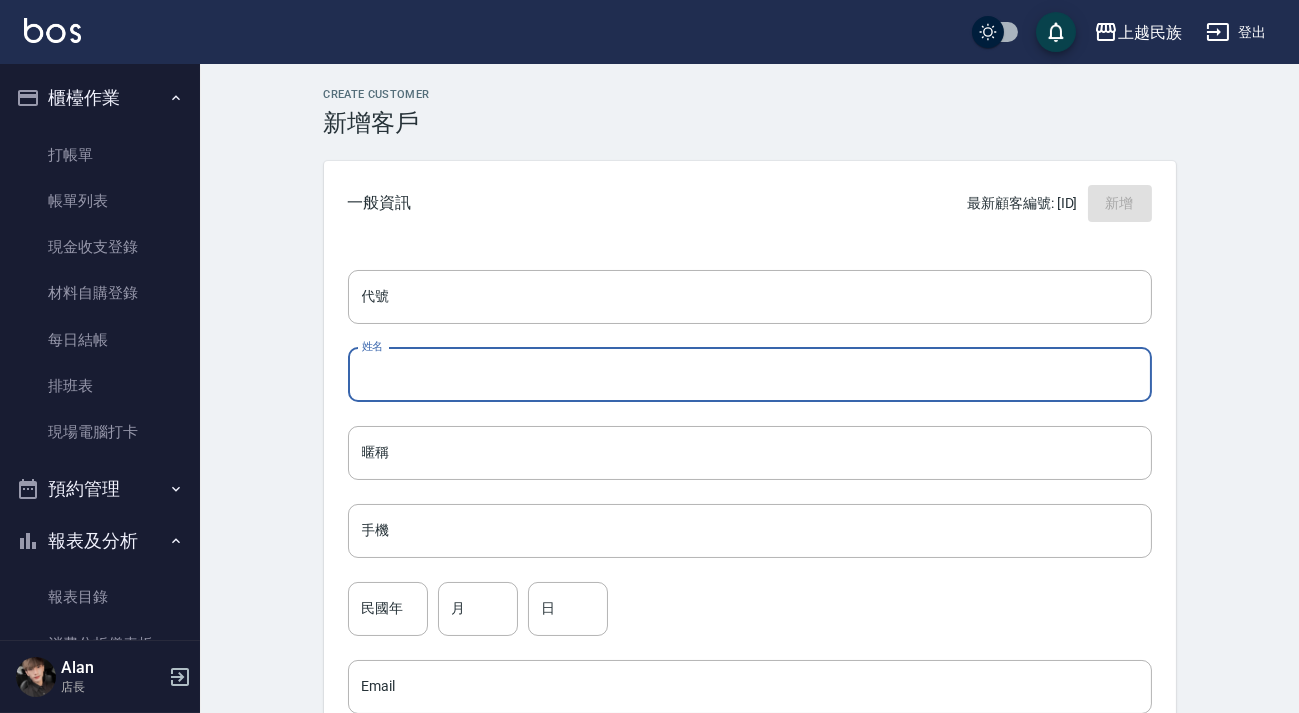 type on "＿" 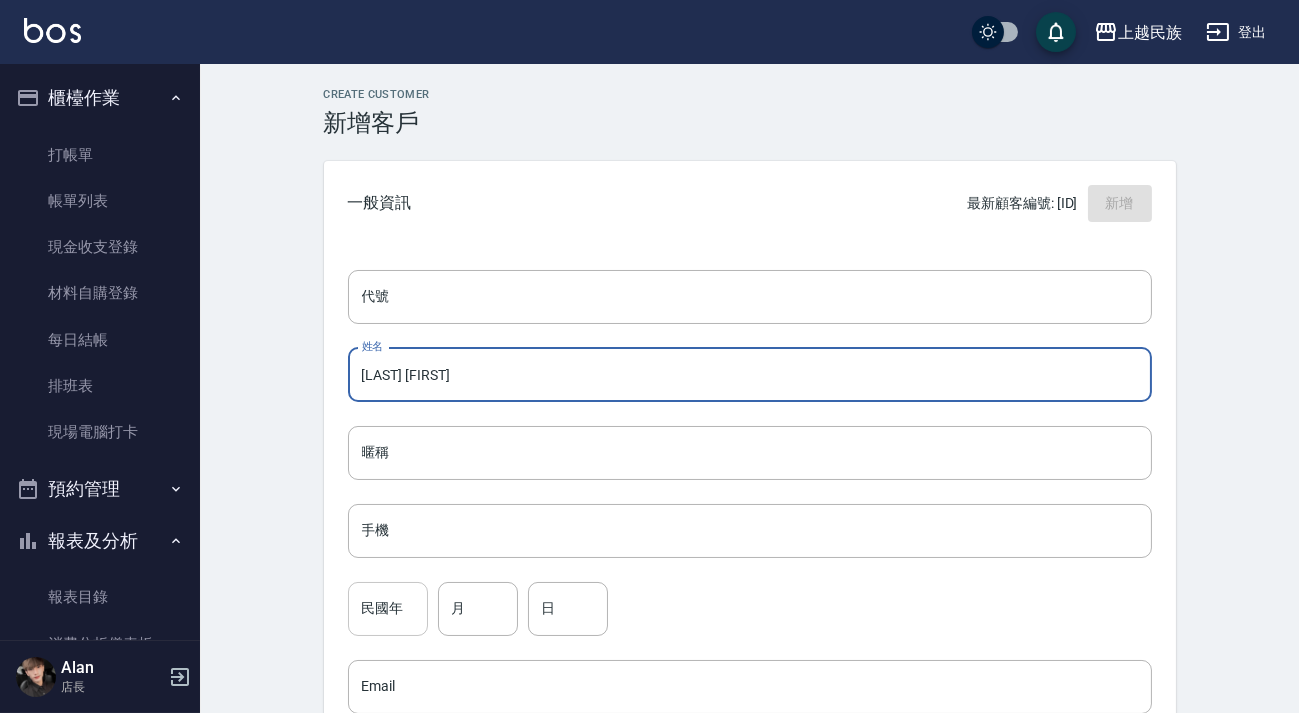 type on "[LAST] [FIRST]" 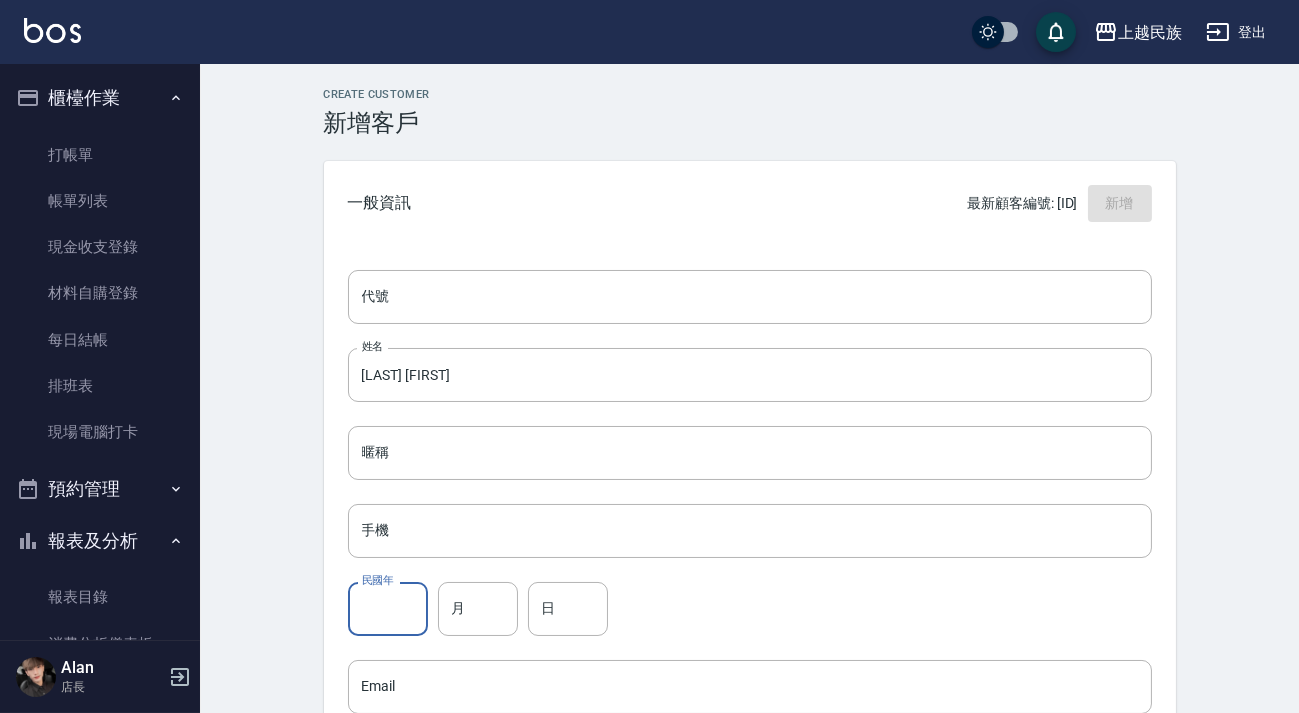 click on "民國年" at bounding box center (388, 609) 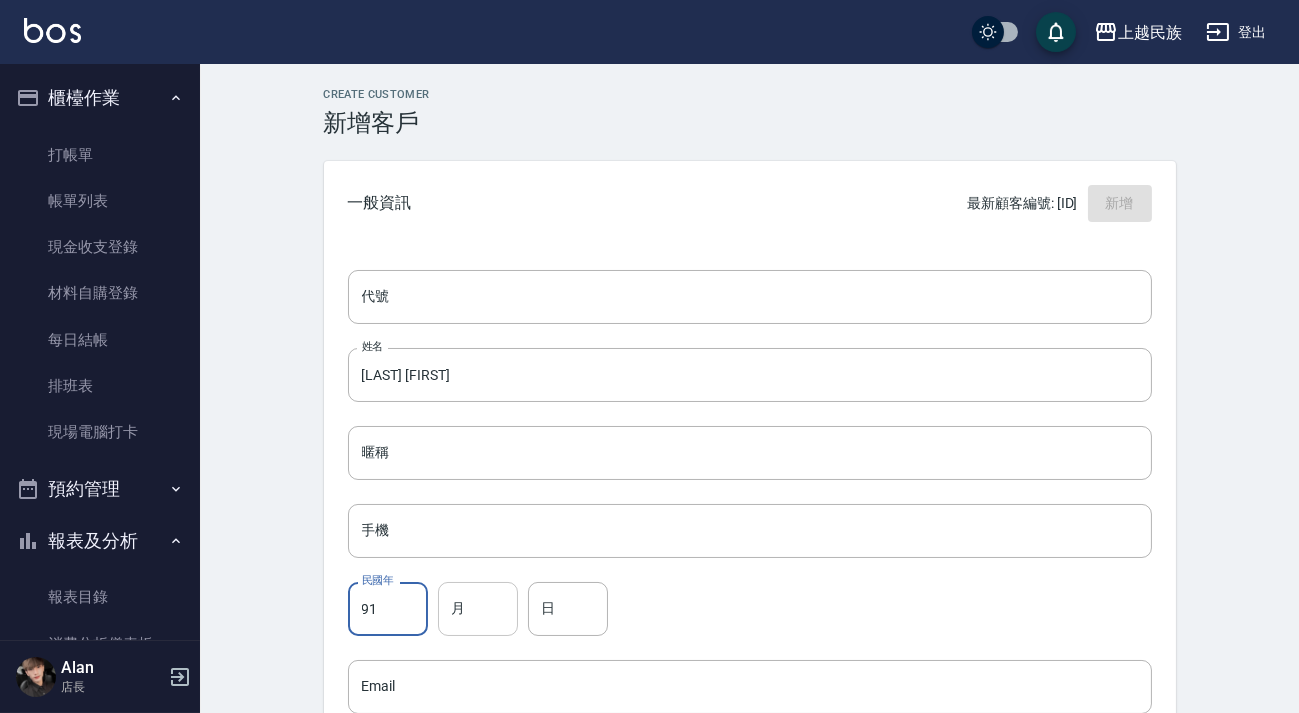 type on "91" 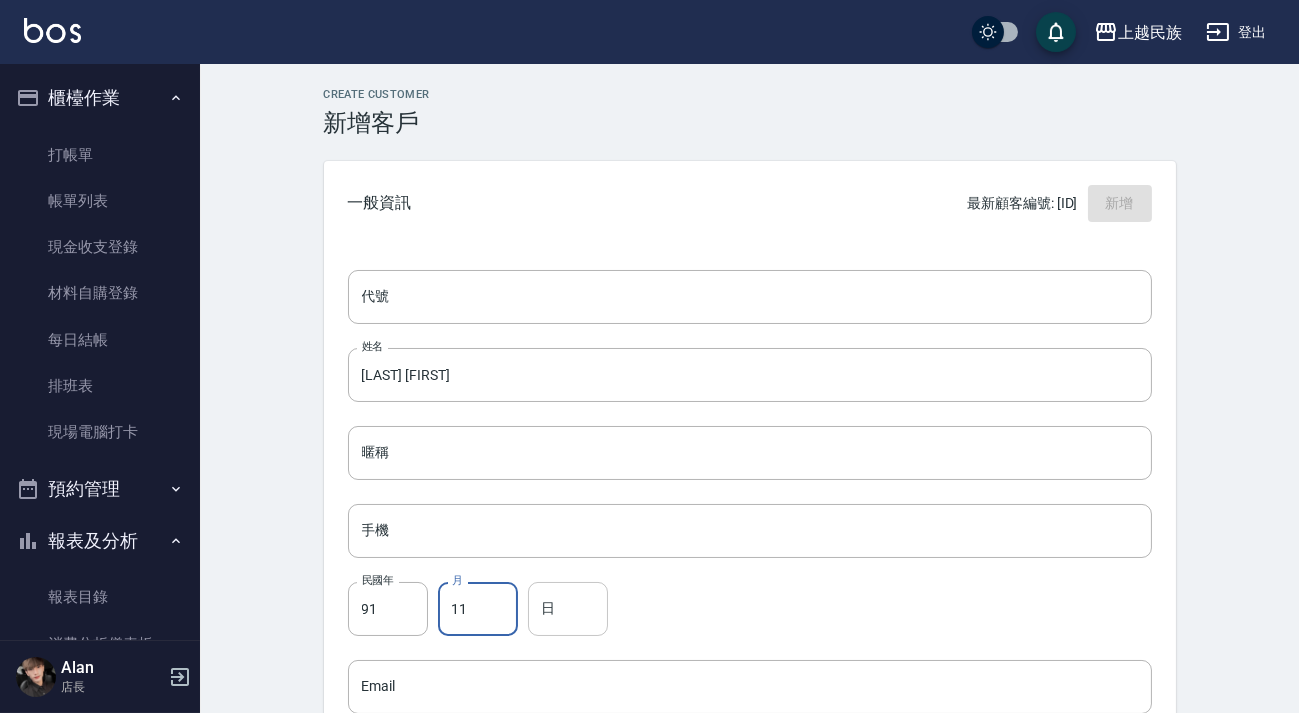 type on "11" 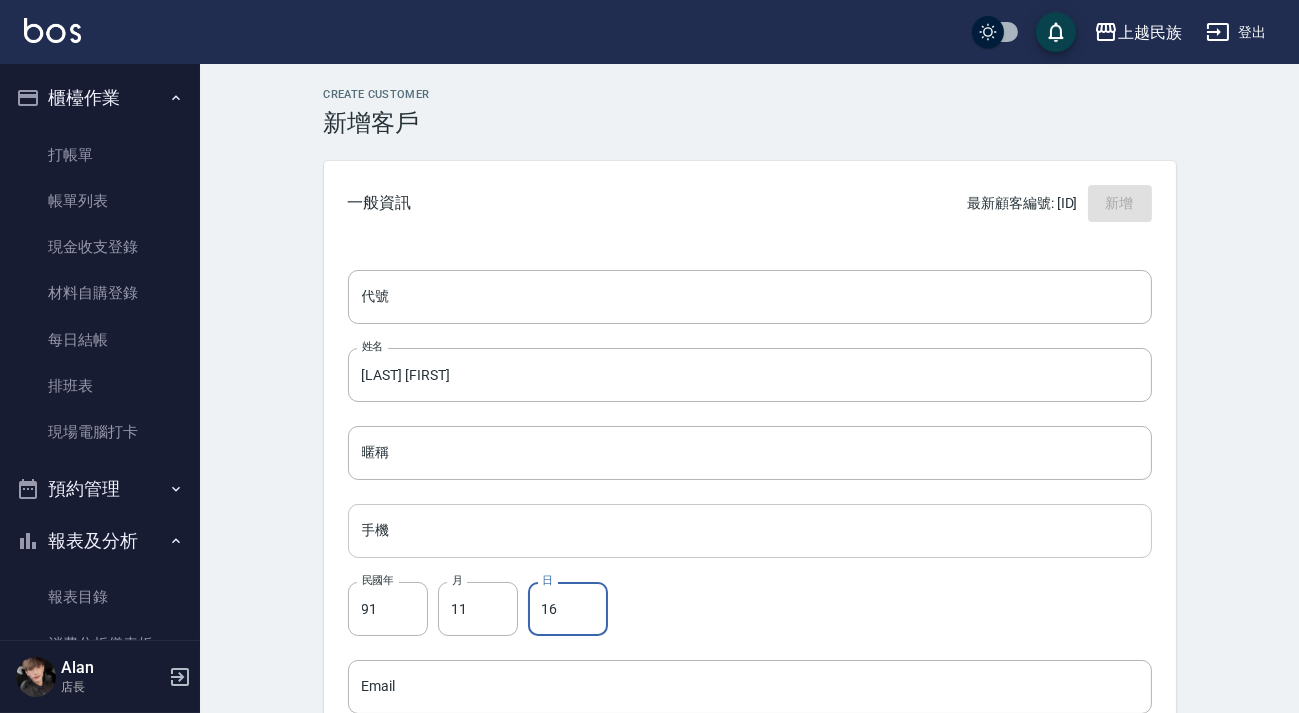 type on "16" 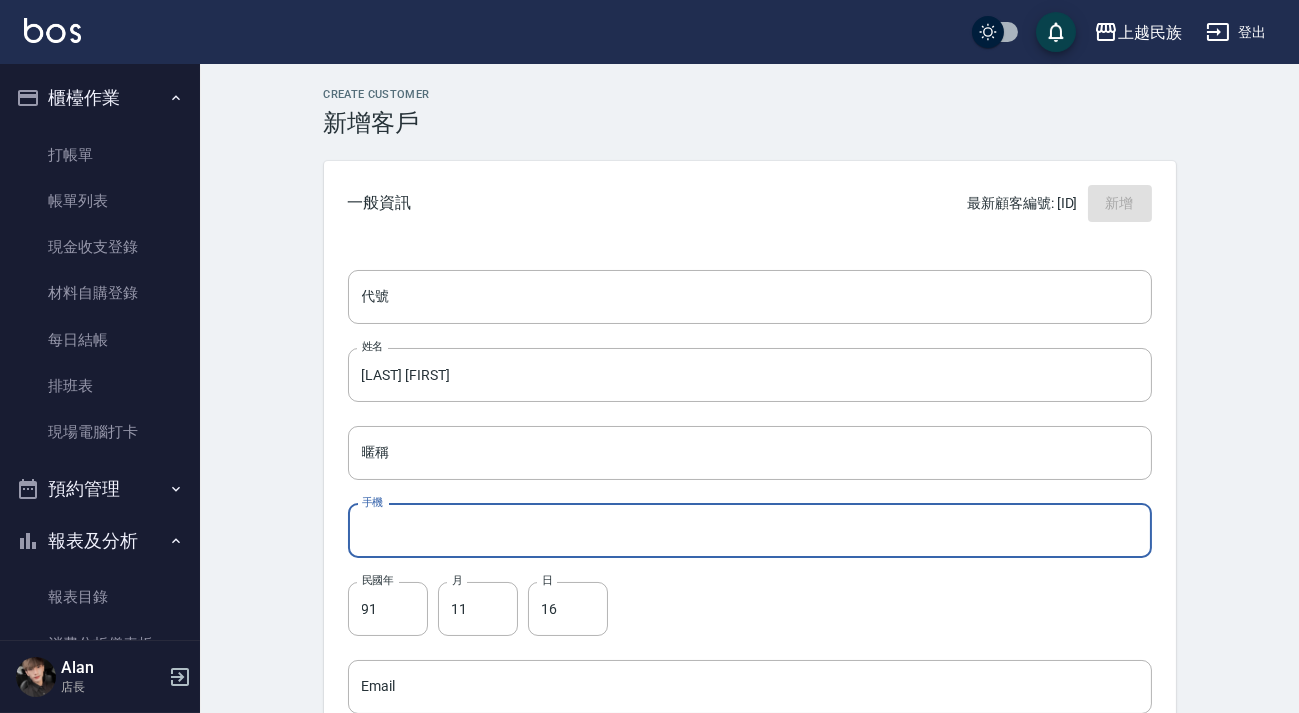 click on "手機" at bounding box center [750, 531] 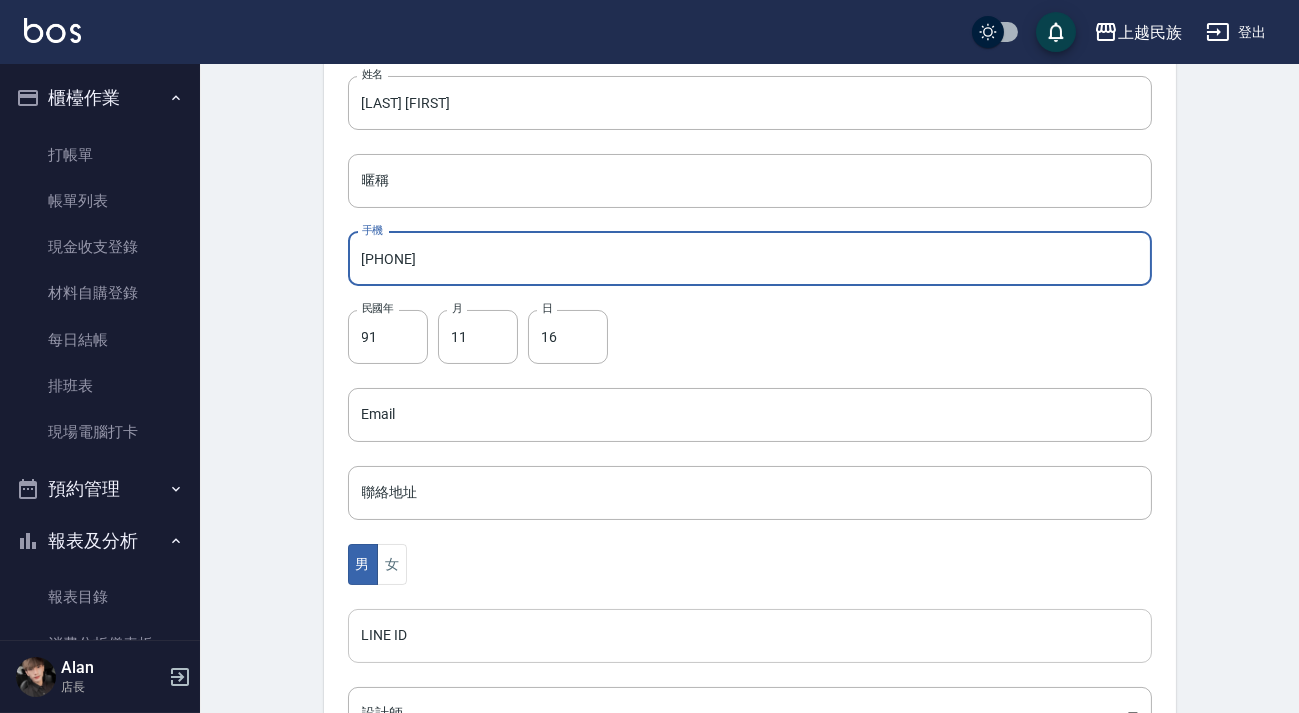 scroll, scrollTop: 454, scrollLeft: 0, axis: vertical 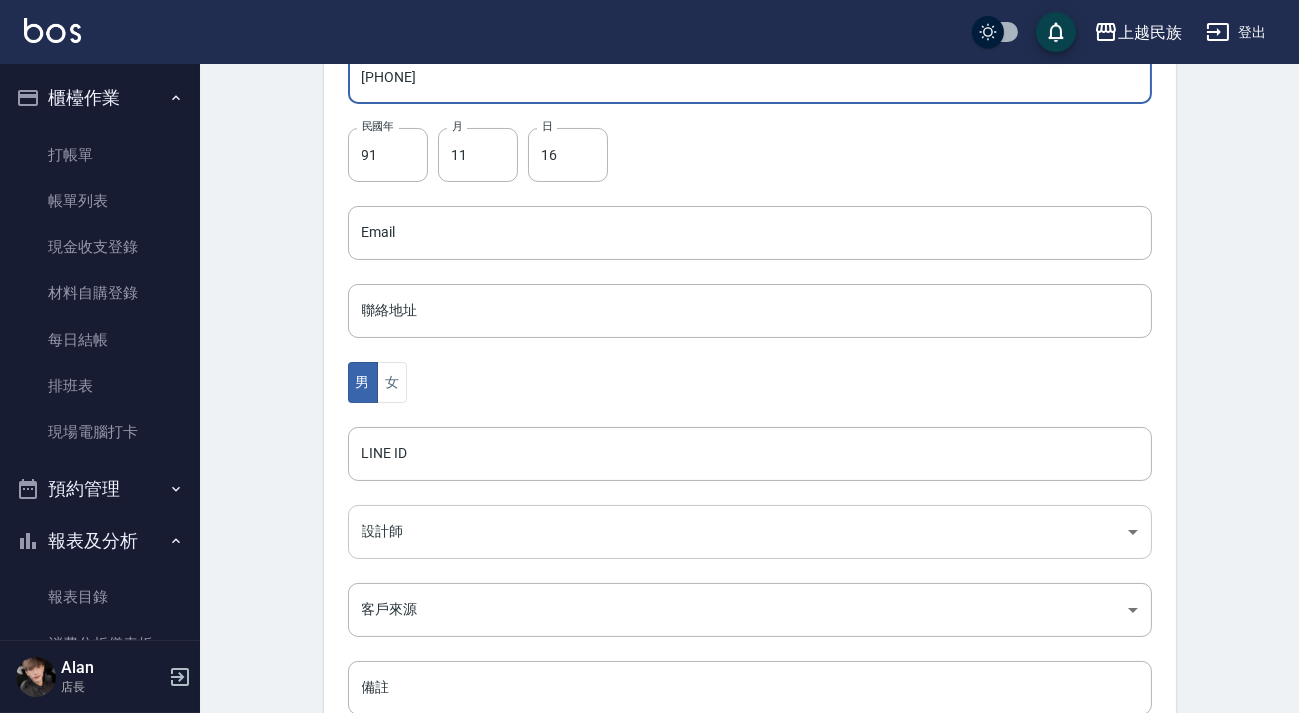 type on "[PHONE]" 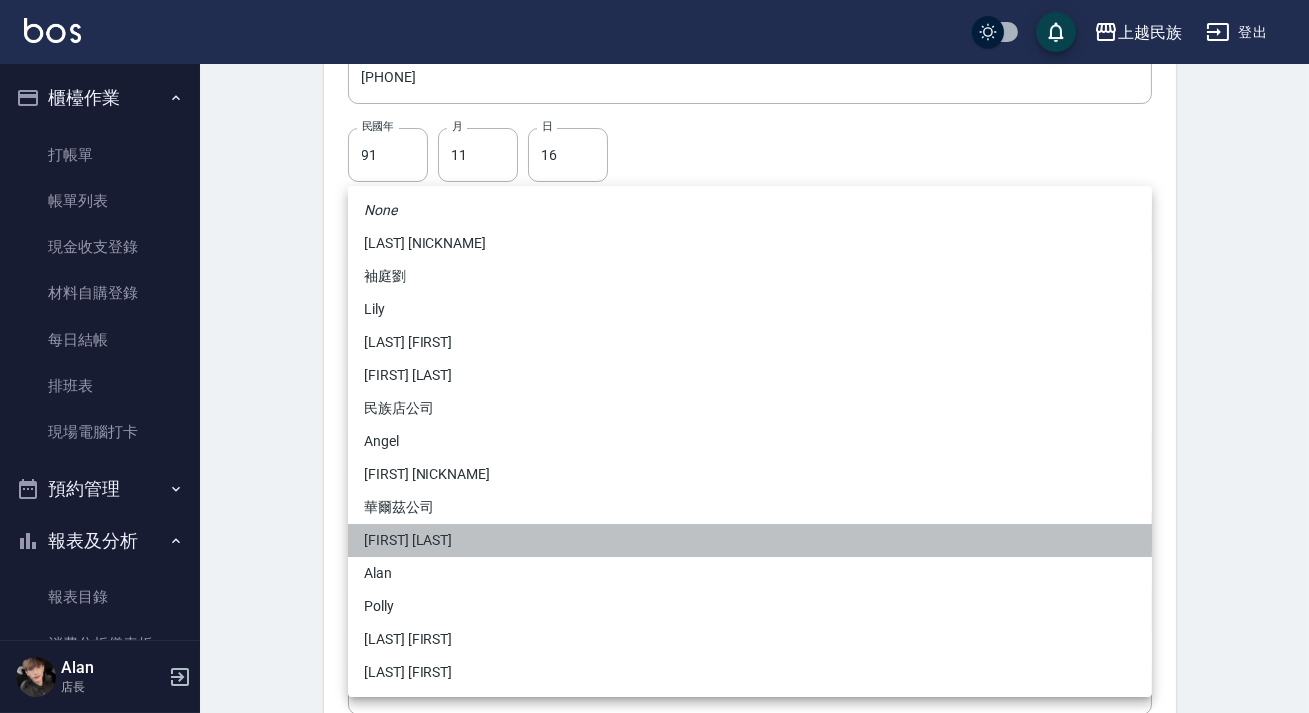 click on "[FIRST] [LAST]" at bounding box center [750, 540] 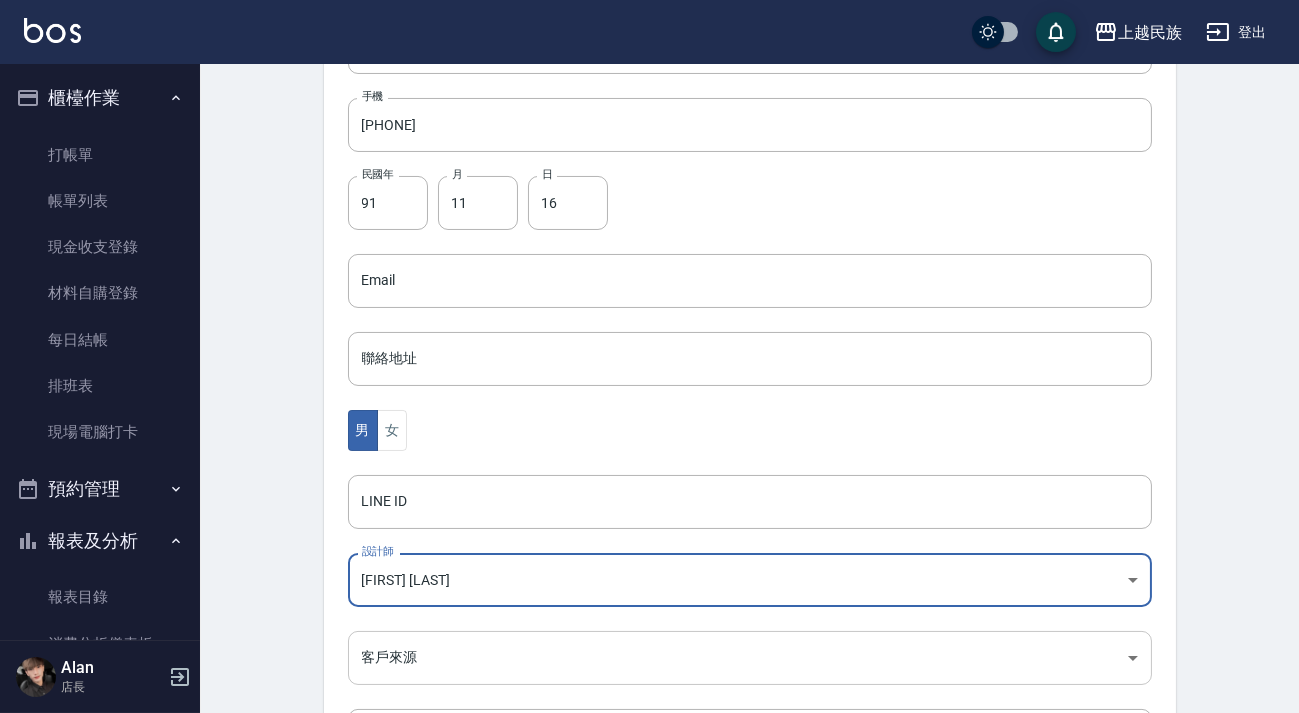 scroll, scrollTop: 588, scrollLeft: 0, axis: vertical 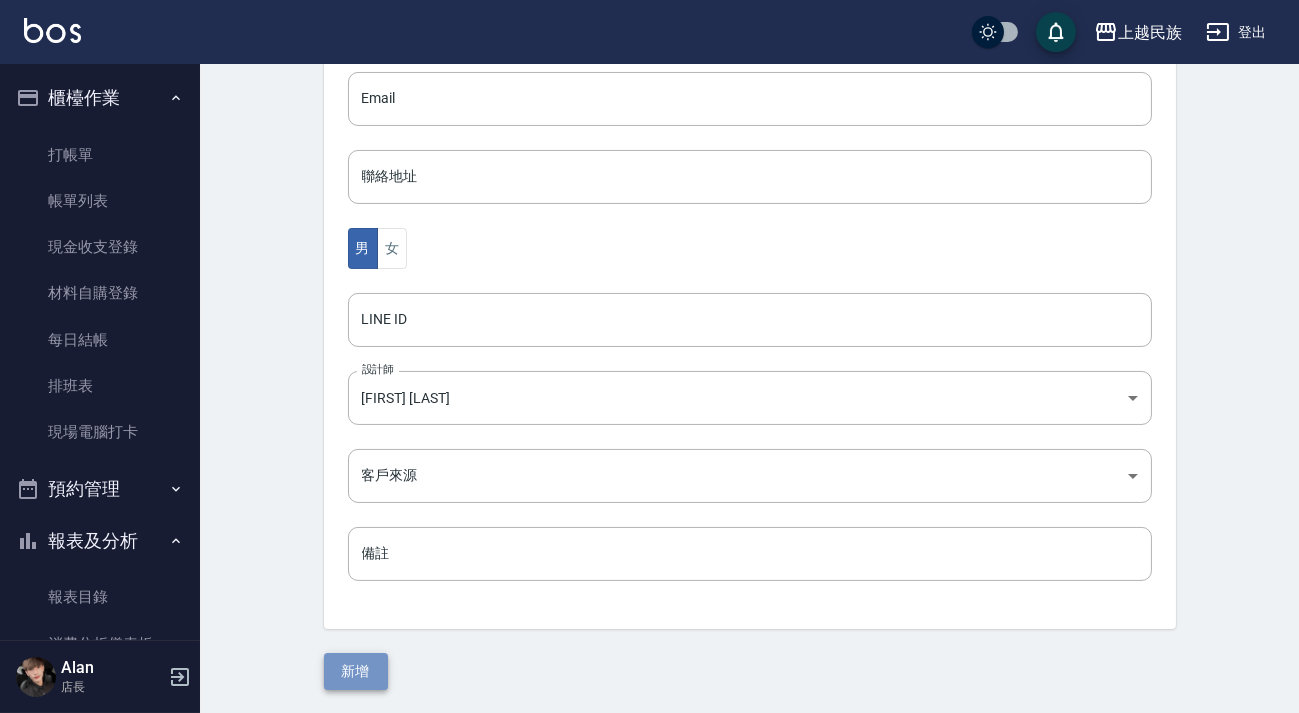 click on "新增" at bounding box center [356, 671] 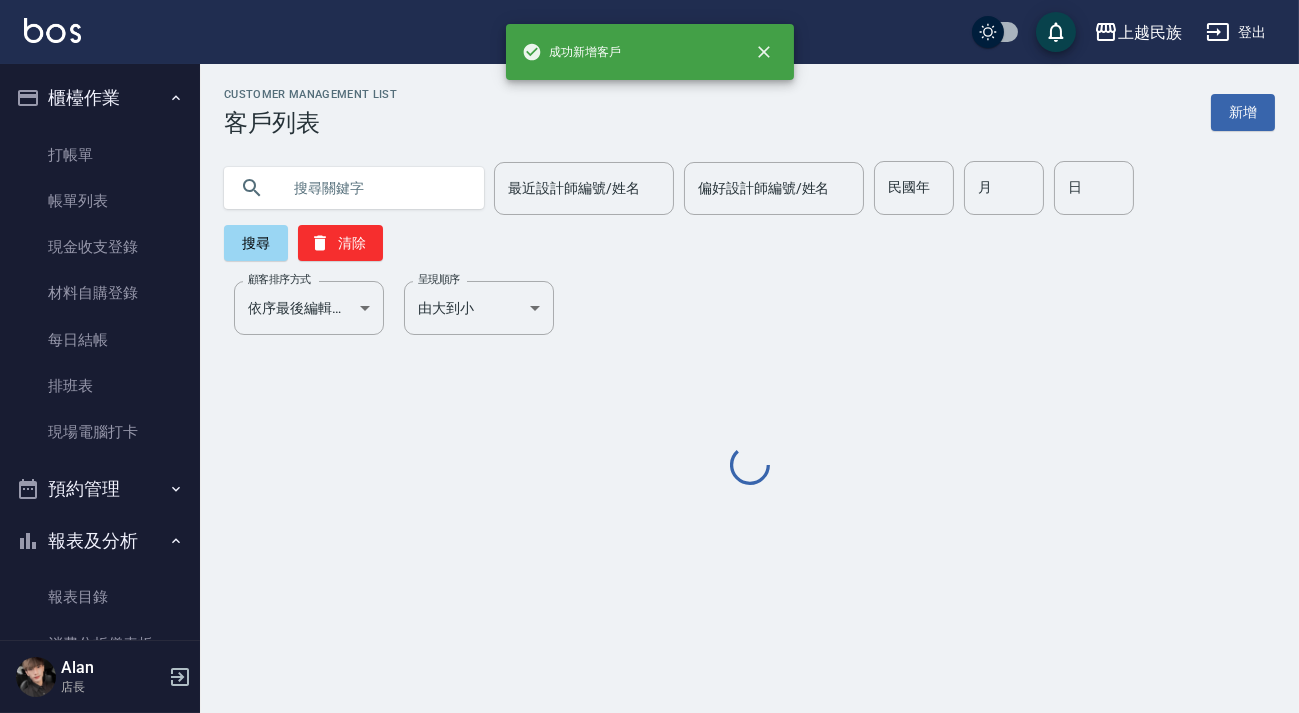 scroll, scrollTop: 0, scrollLeft: 0, axis: both 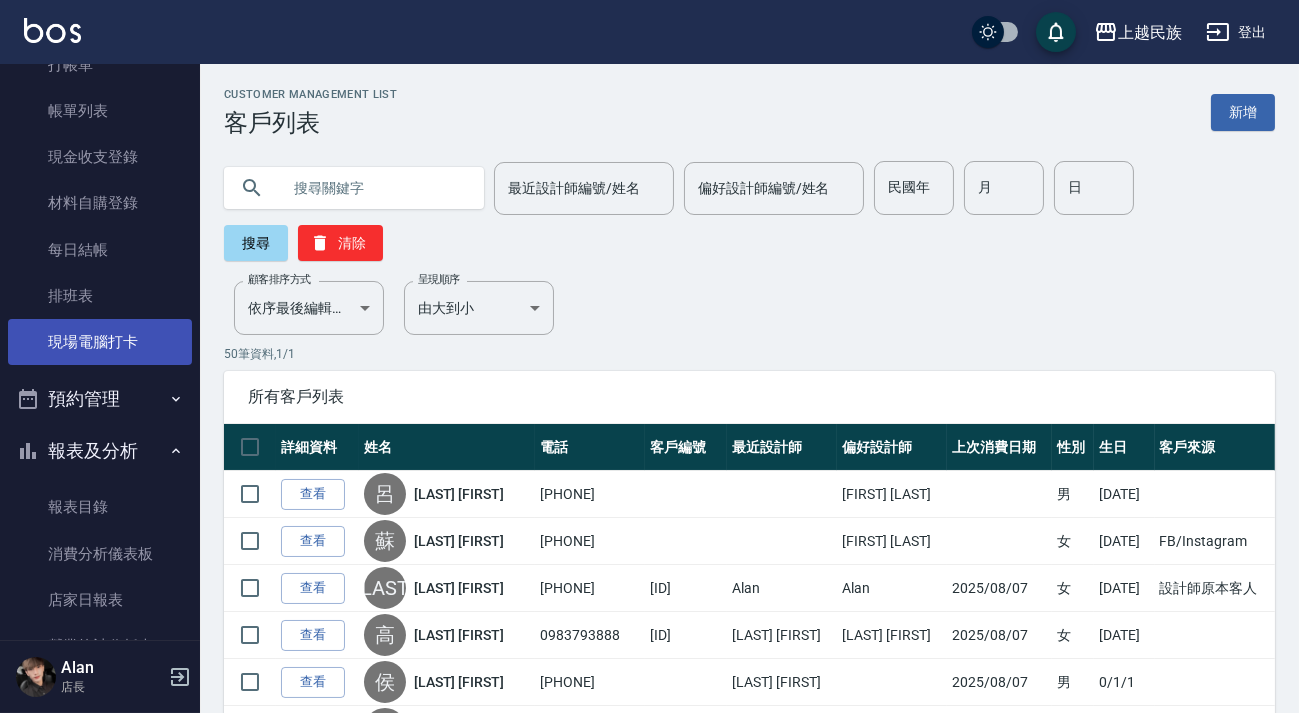 click on "現場電腦打卡" at bounding box center (100, 342) 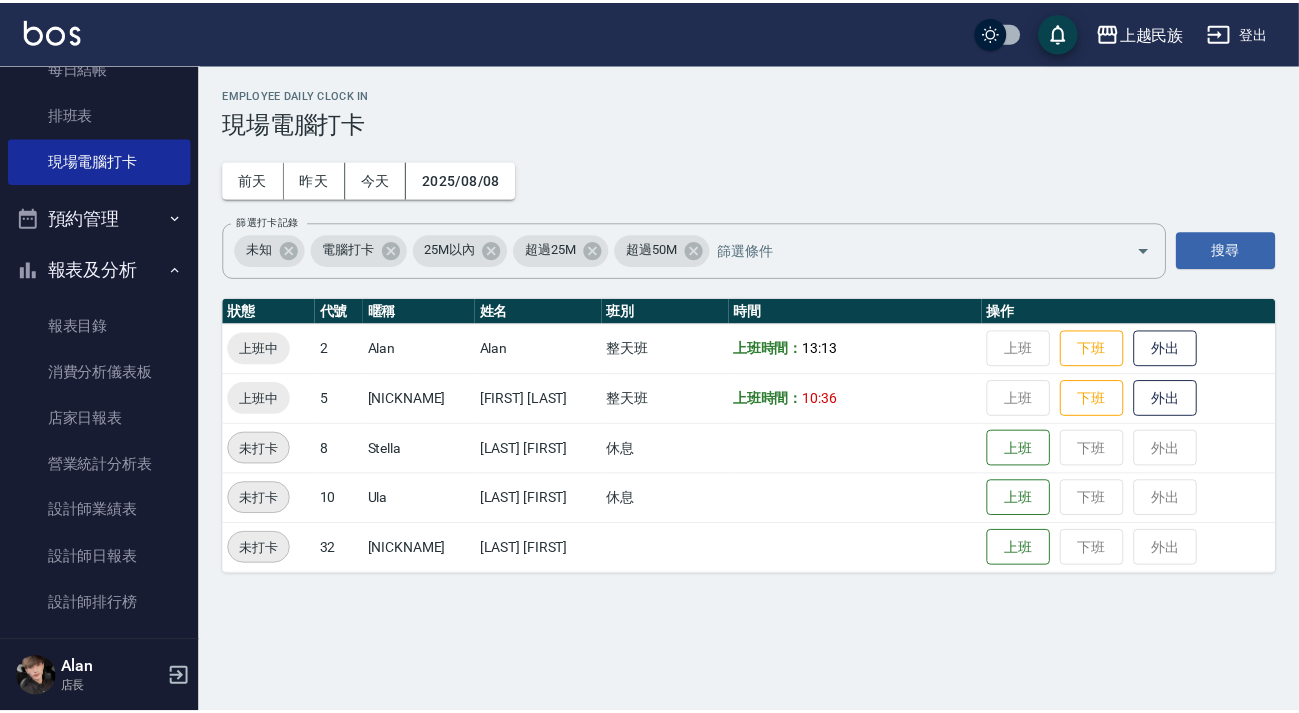 scroll, scrollTop: 727, scrollLeft: 0, axis: vertical 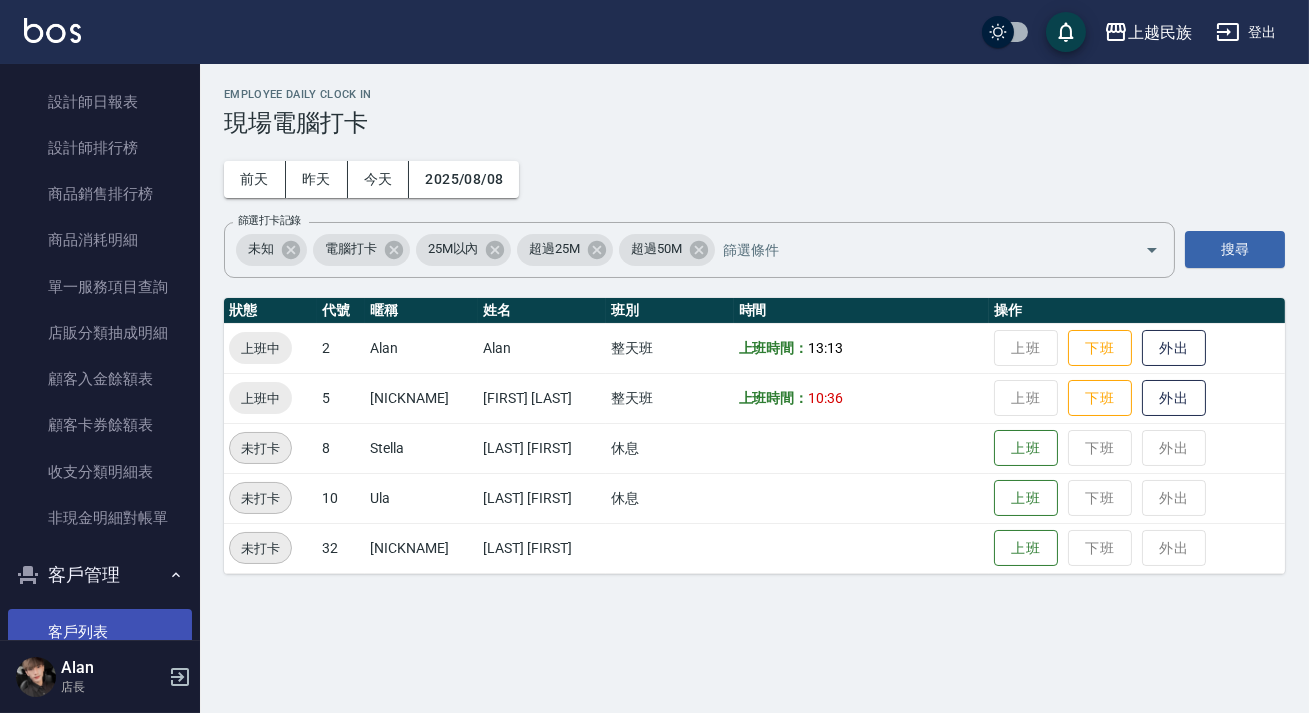 click on "客戶列表" at bounding box center (100, 632) 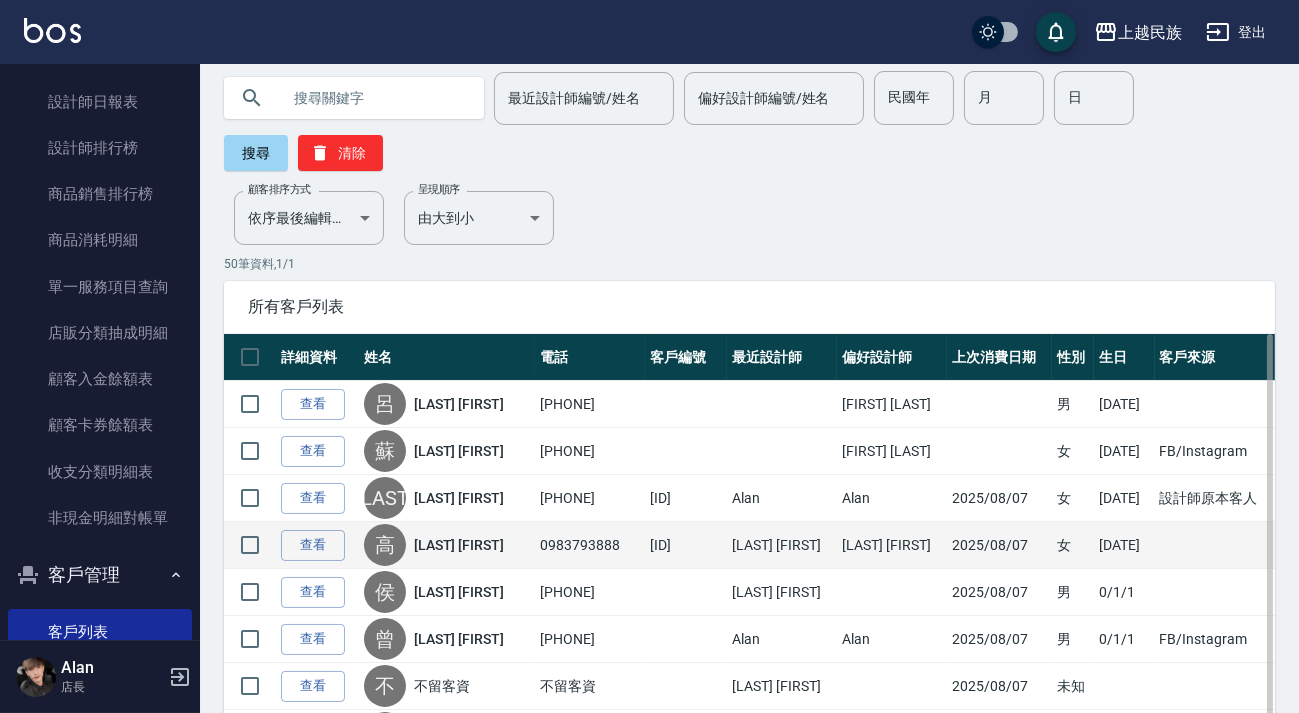 scroll, scrollTop: 0, scrollLeft: 0, axis: both 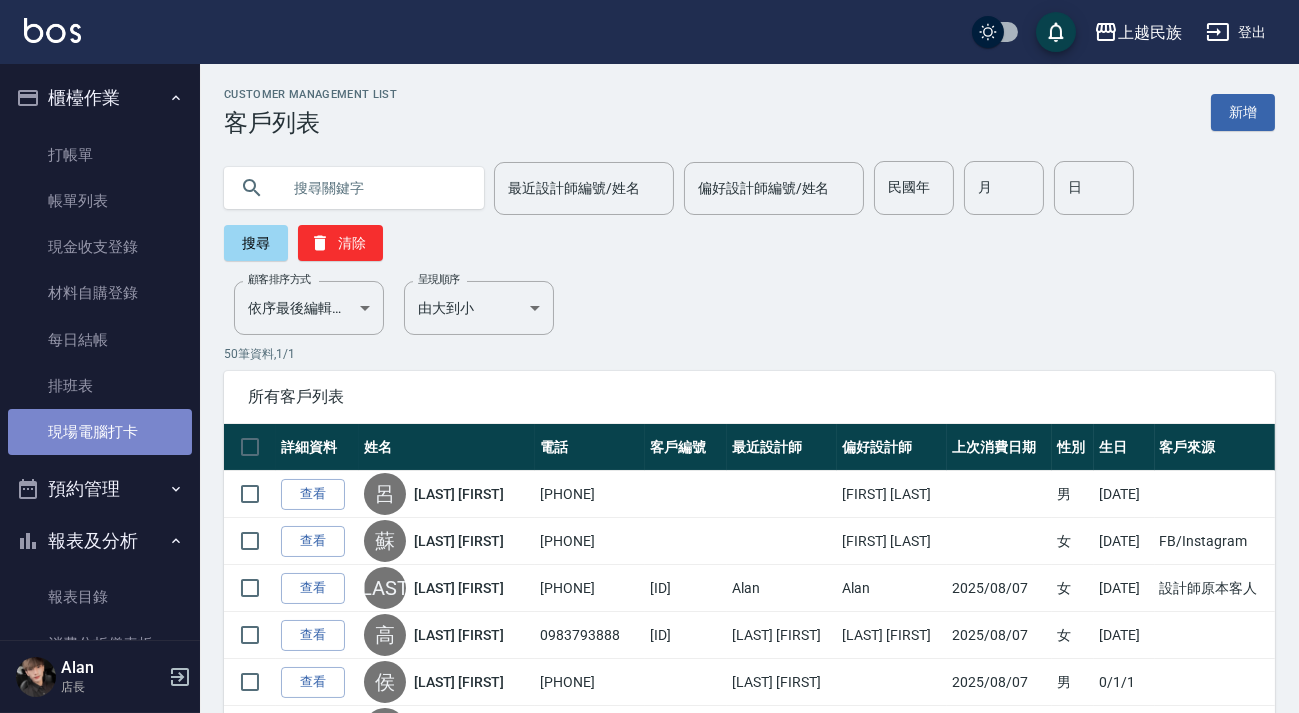 click on "現場電腦打卡" at bounding box center (100, 432) 